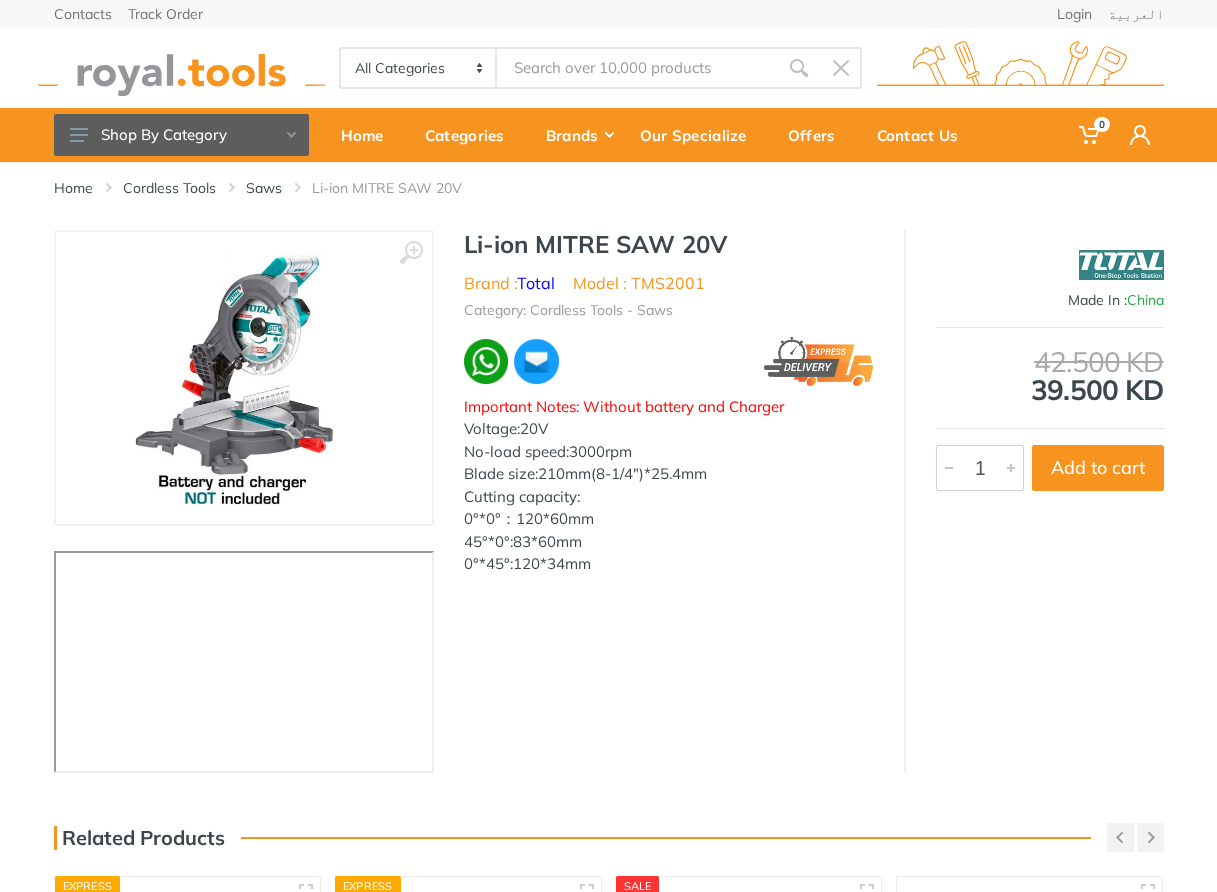 scroll, scrollTop: 96, scrollLeft: 0, axis: vertical 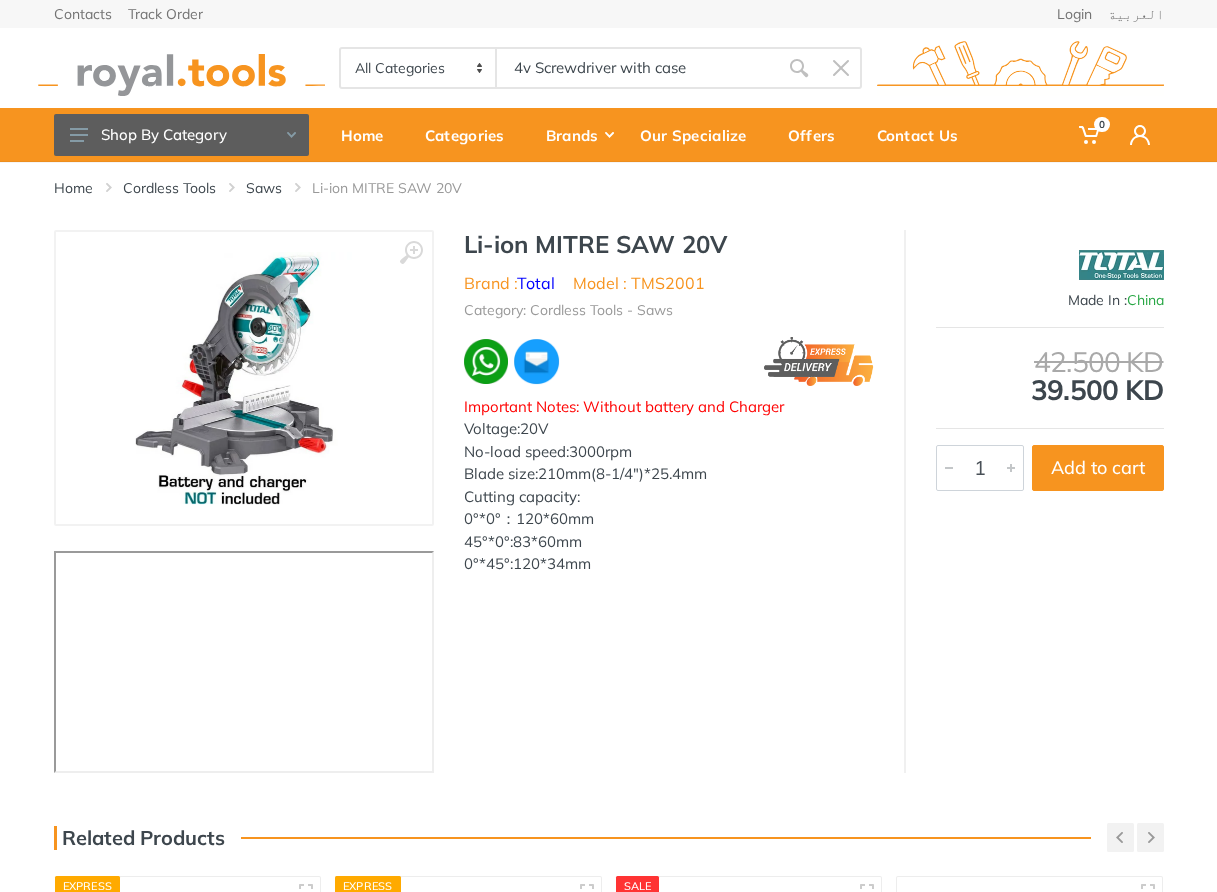 type on "4v Screwdriver with case" 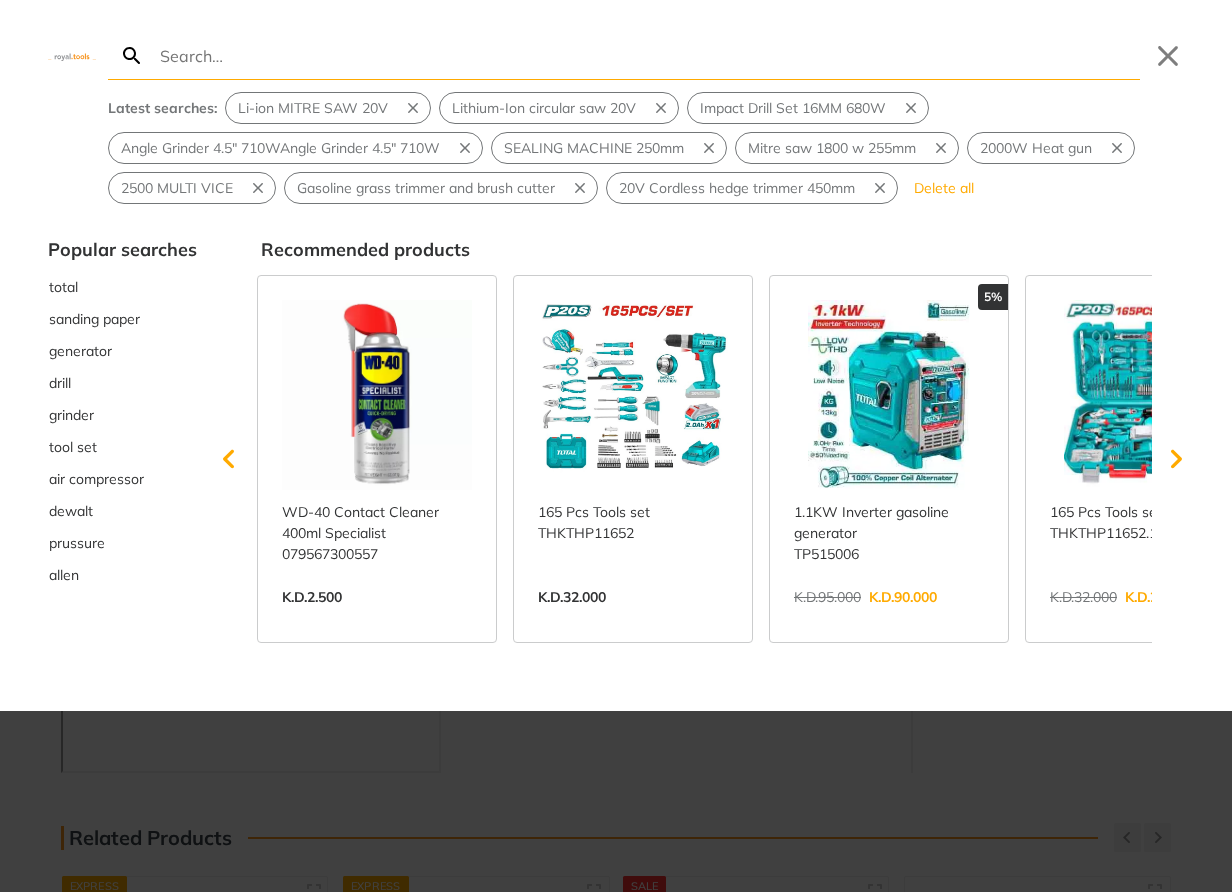 type on "4v Screwdriver with case" 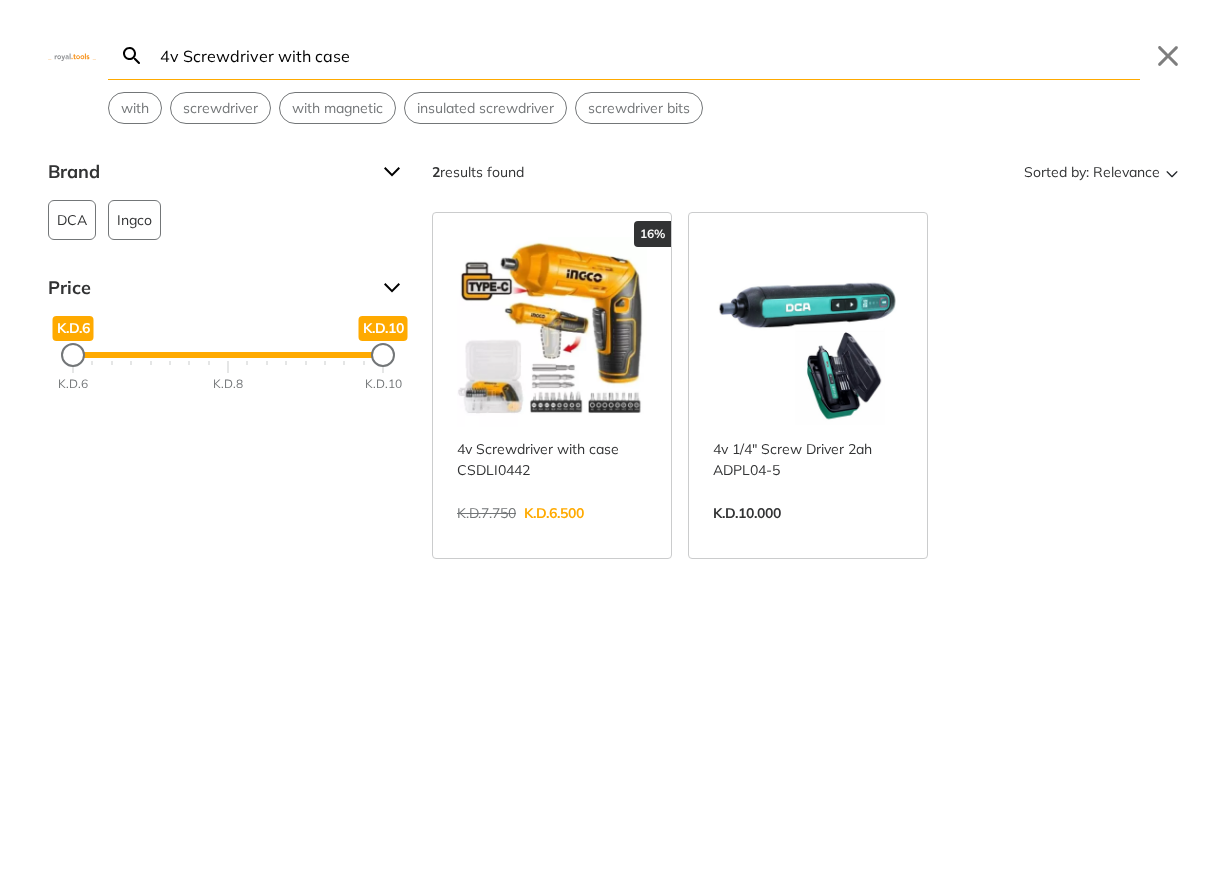 click on "4v Screwdriver with case" at bounding box center [648, 55] 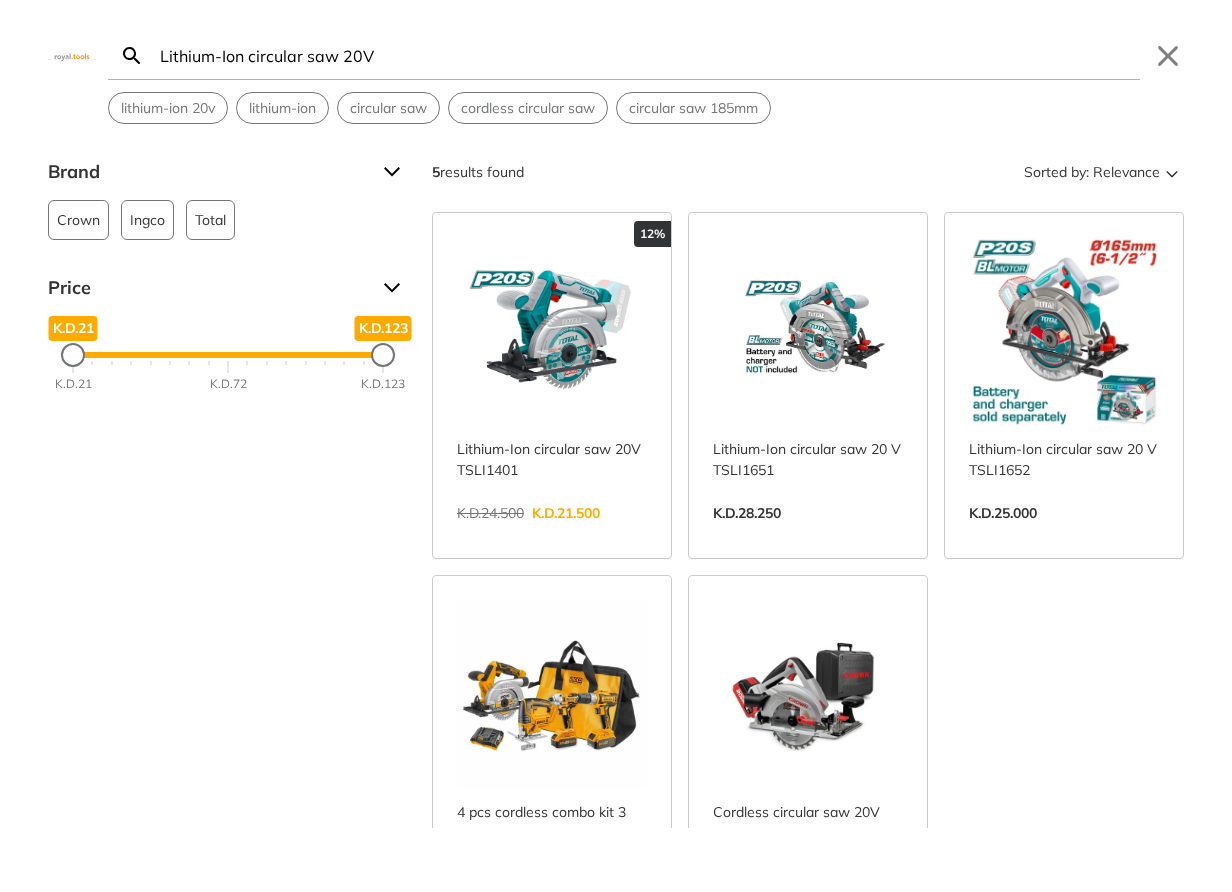 click on "Lithium-Ion circular saw 20V" at bounding box center (648, 55) 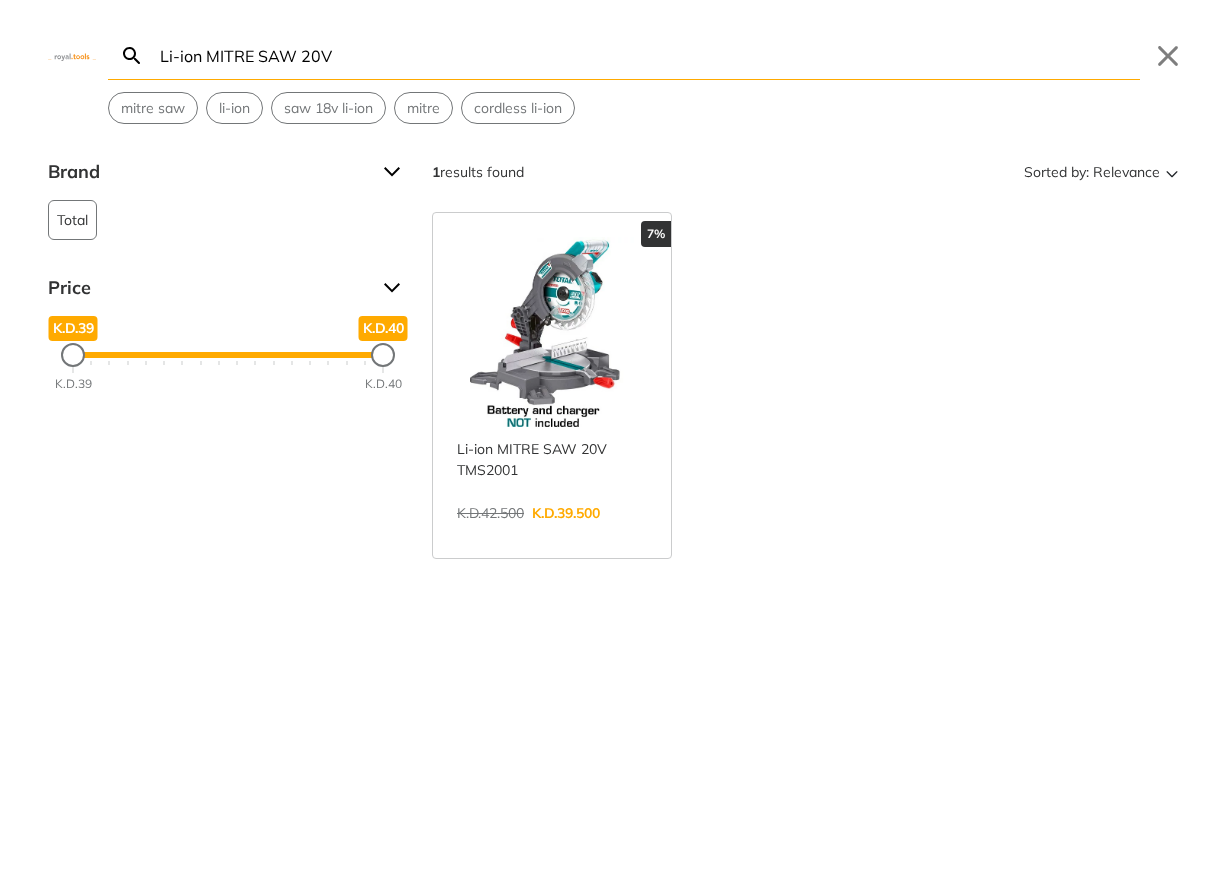 click on "Li-ion MITRE SAW 20V" at bounding box center (648, 55) 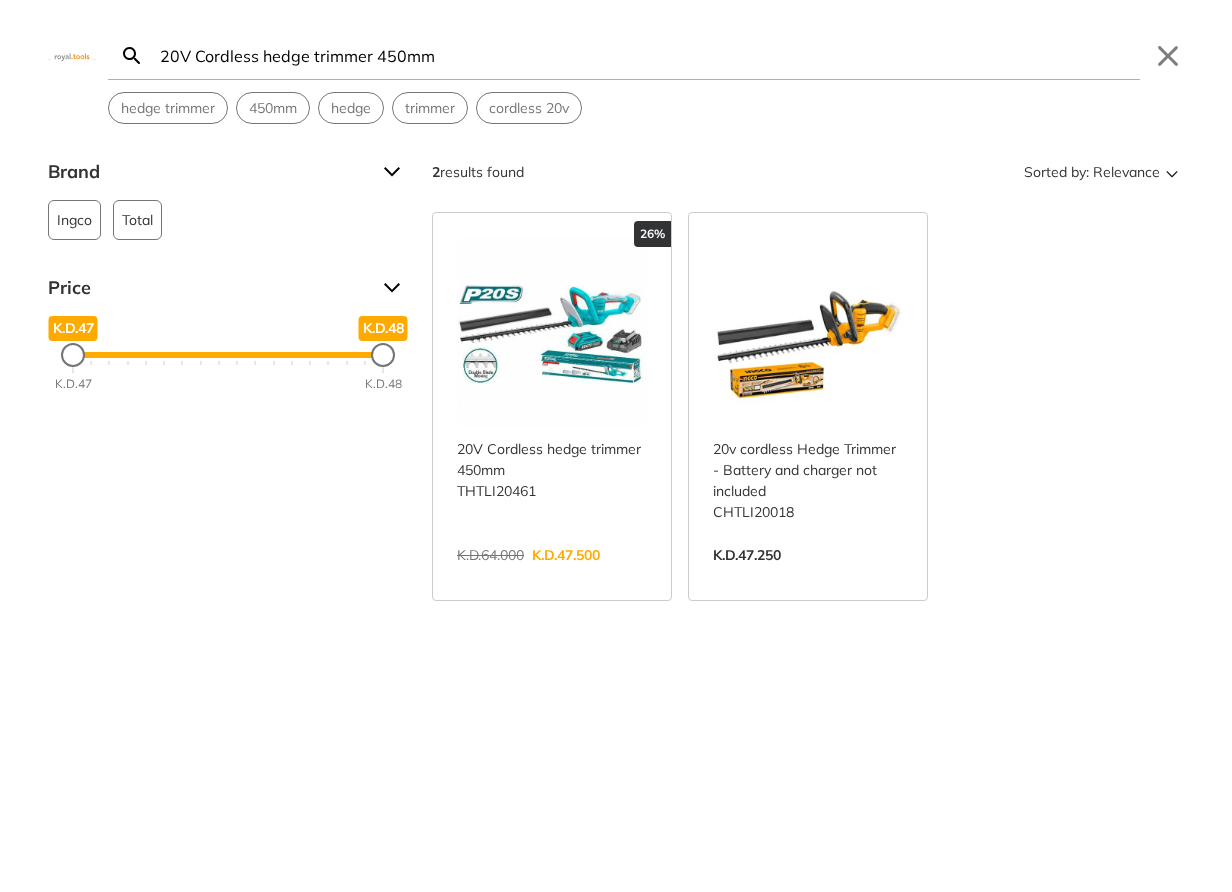 click on "20V Cordless hedge trimmer 450mm" at bounding box center [648, 55] 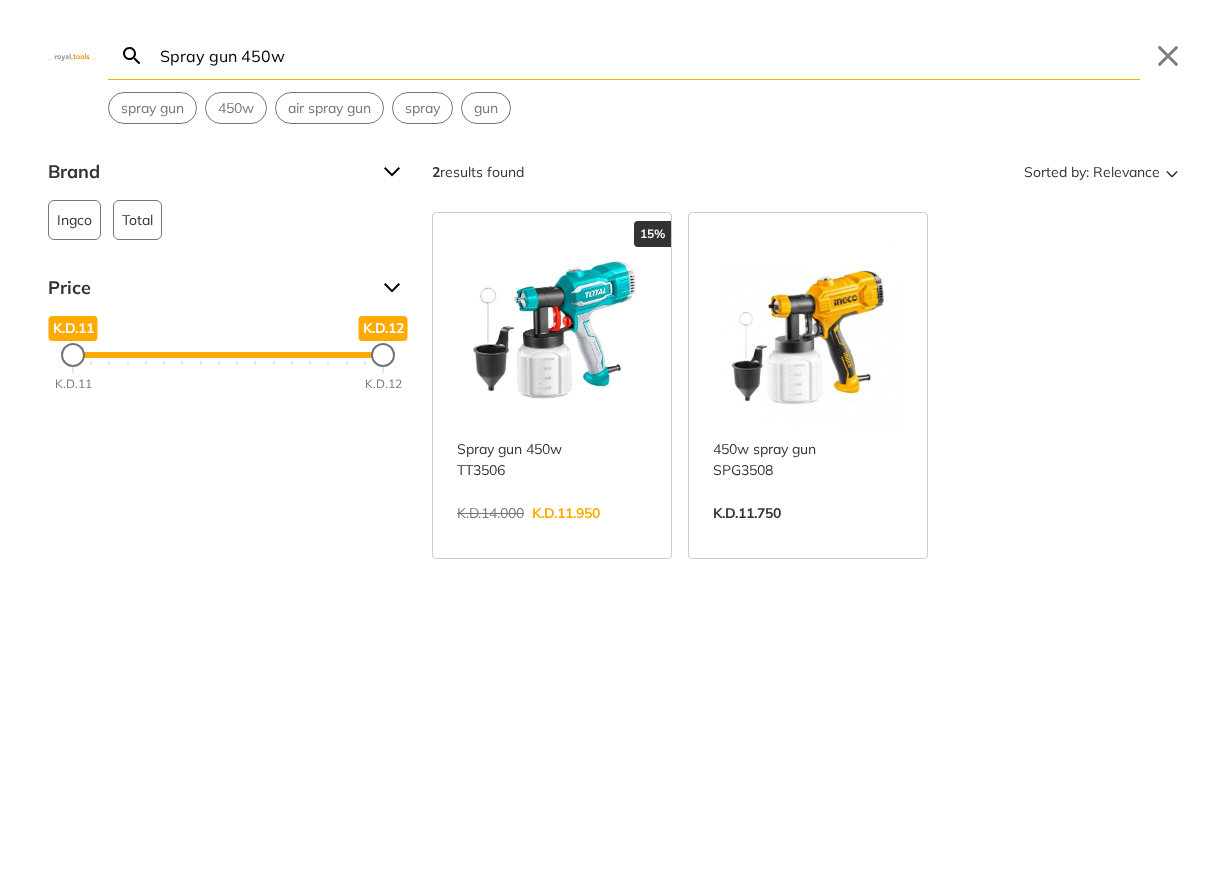 click on "Spray gun 450w" at bounding box center [648, 55] 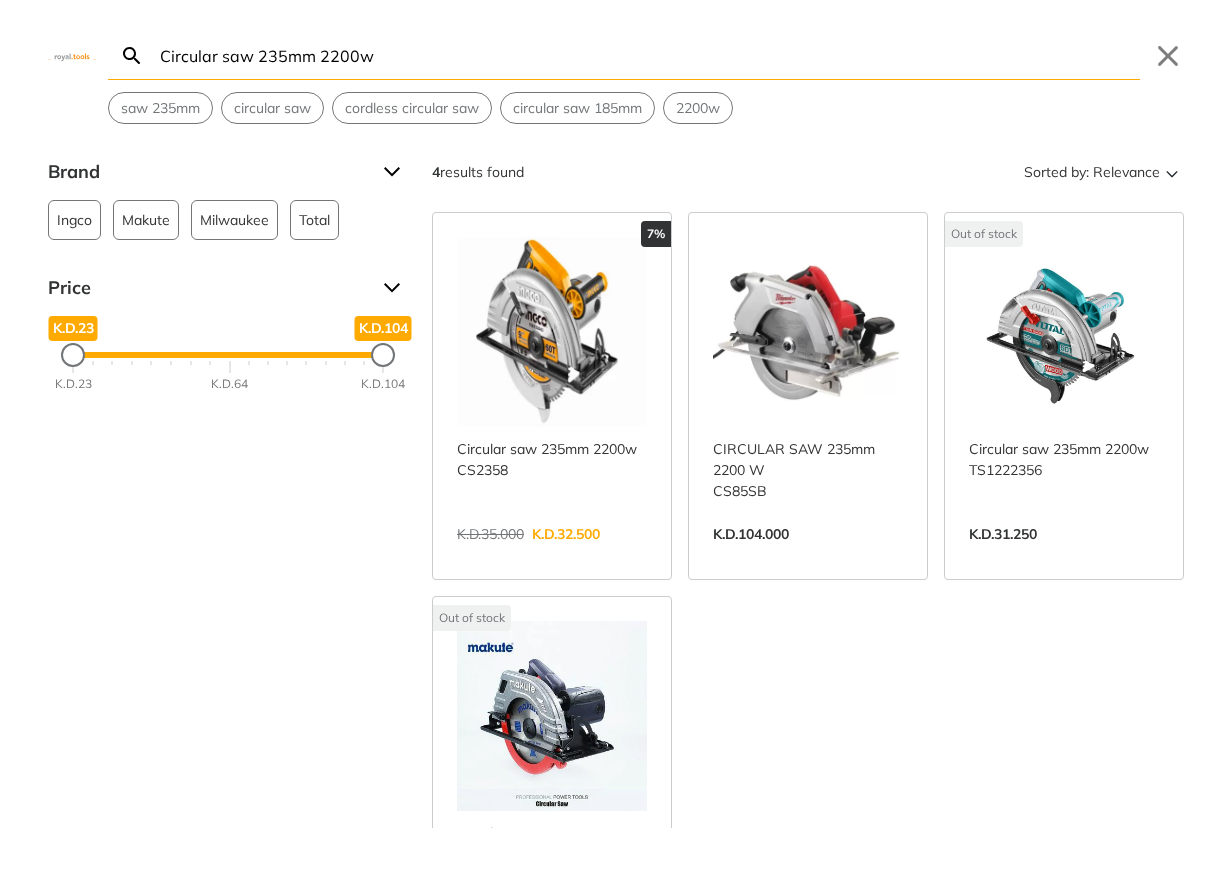 click on "Circular saw 235mm 2200w" at bounding box center (648, 55) 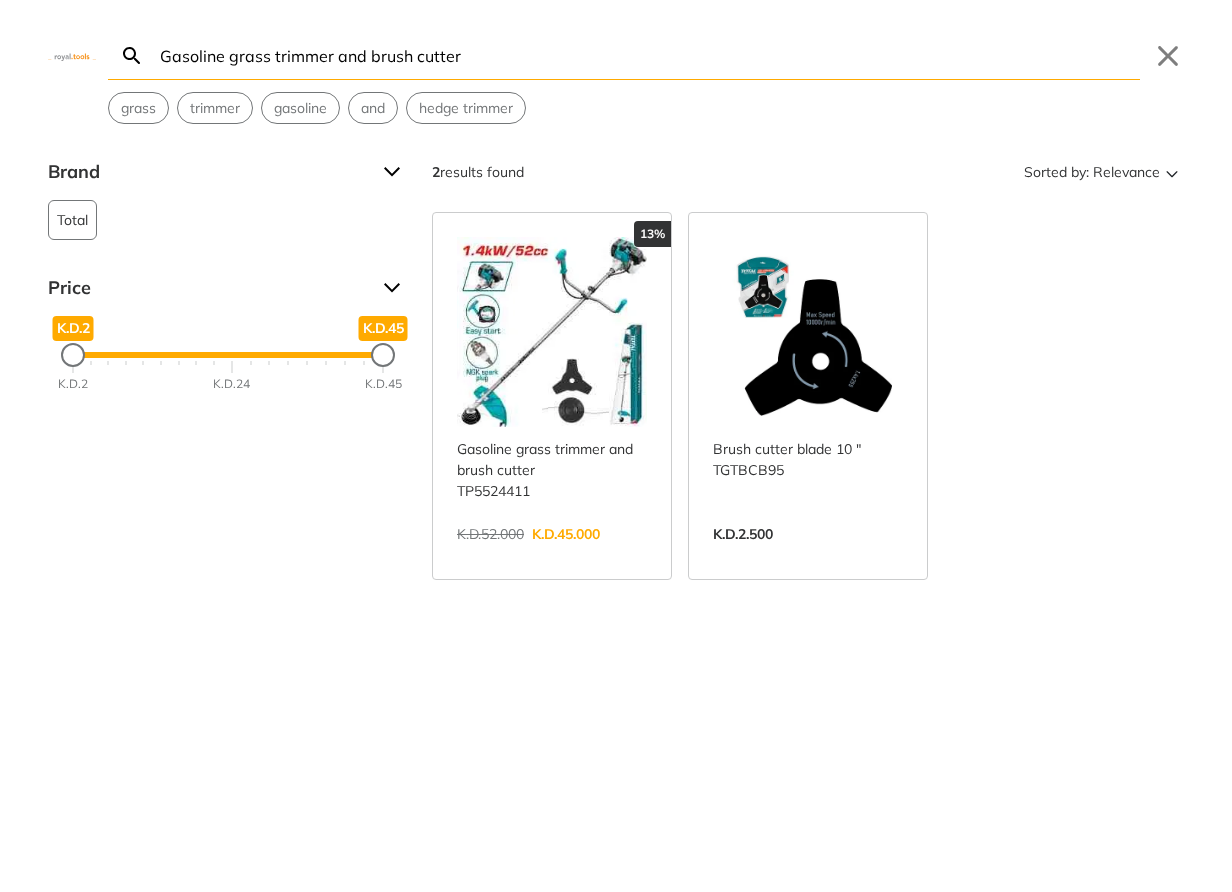 click on "Gasoline grass trimmer and brush cutter" at bounding box center [648, 55] 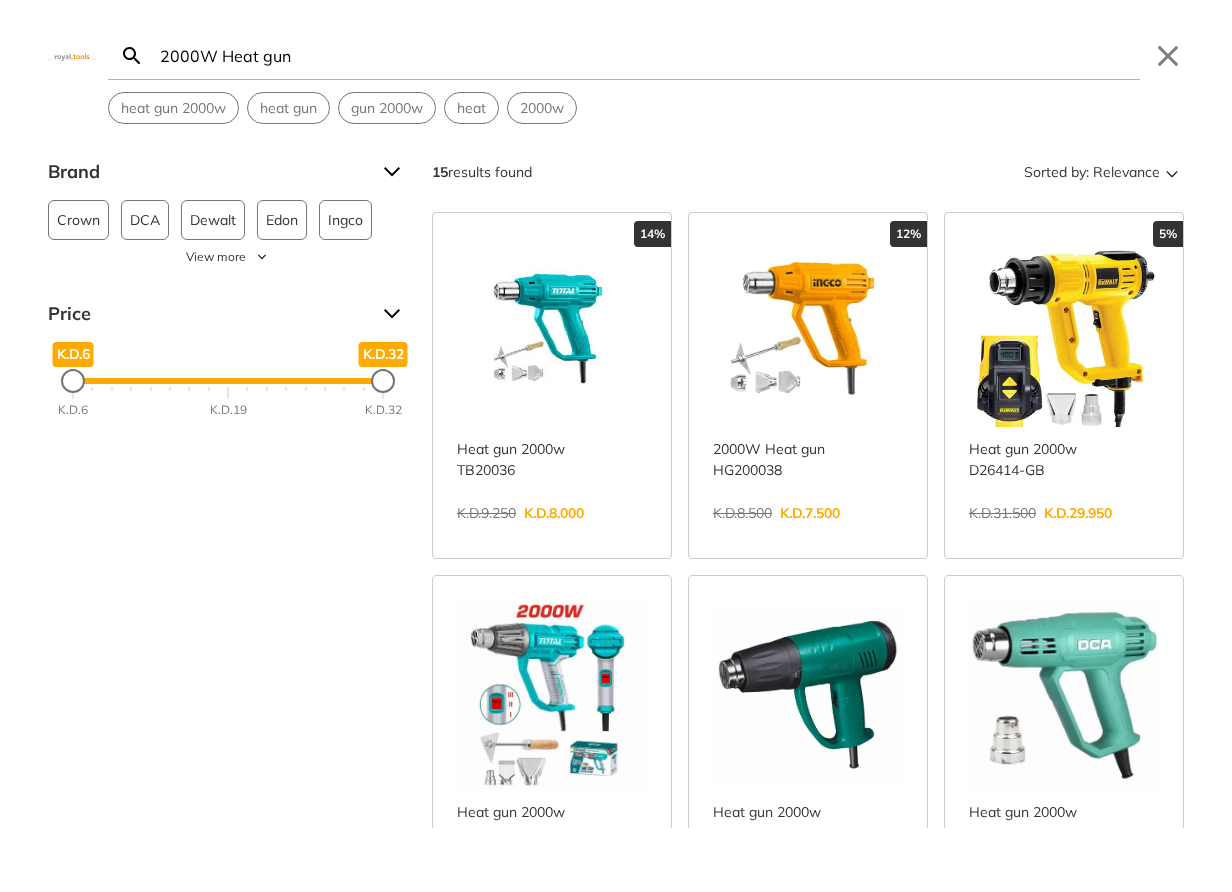 click on "2000W Heat gun" at bounding box center (648, 55) 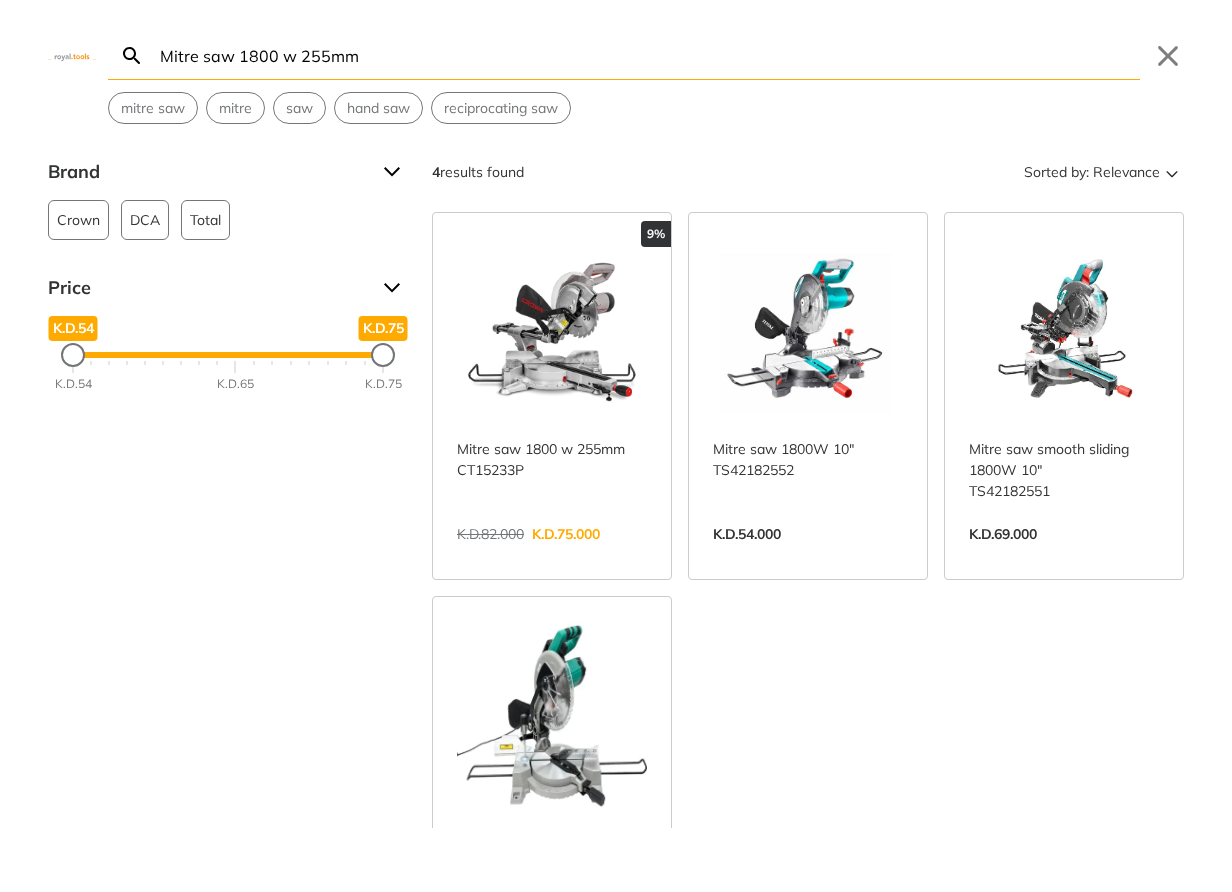 click on "Mitre saw 1800 w 255mm" at bounding box center [648, 55] 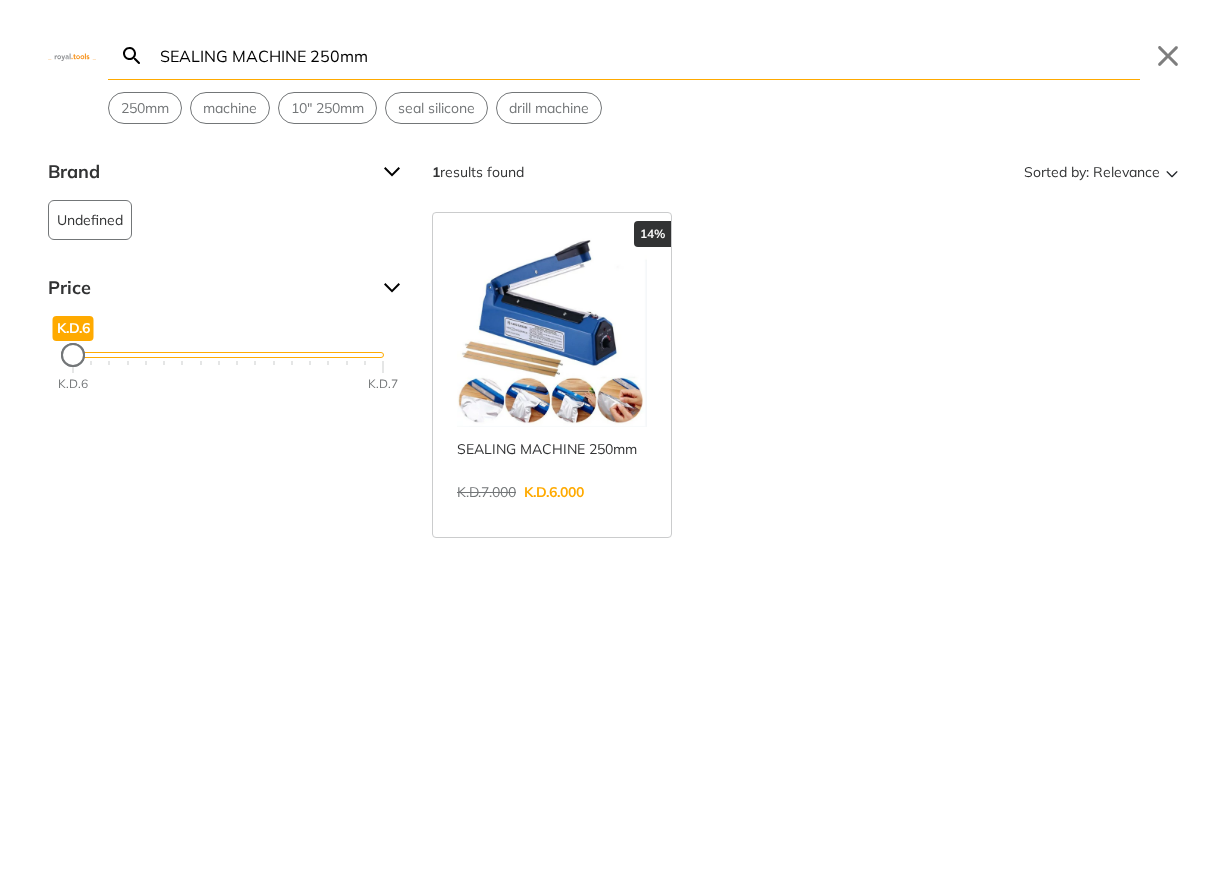 click on "SEALING MACHINE 250mm" at bounding box center (648, 55) 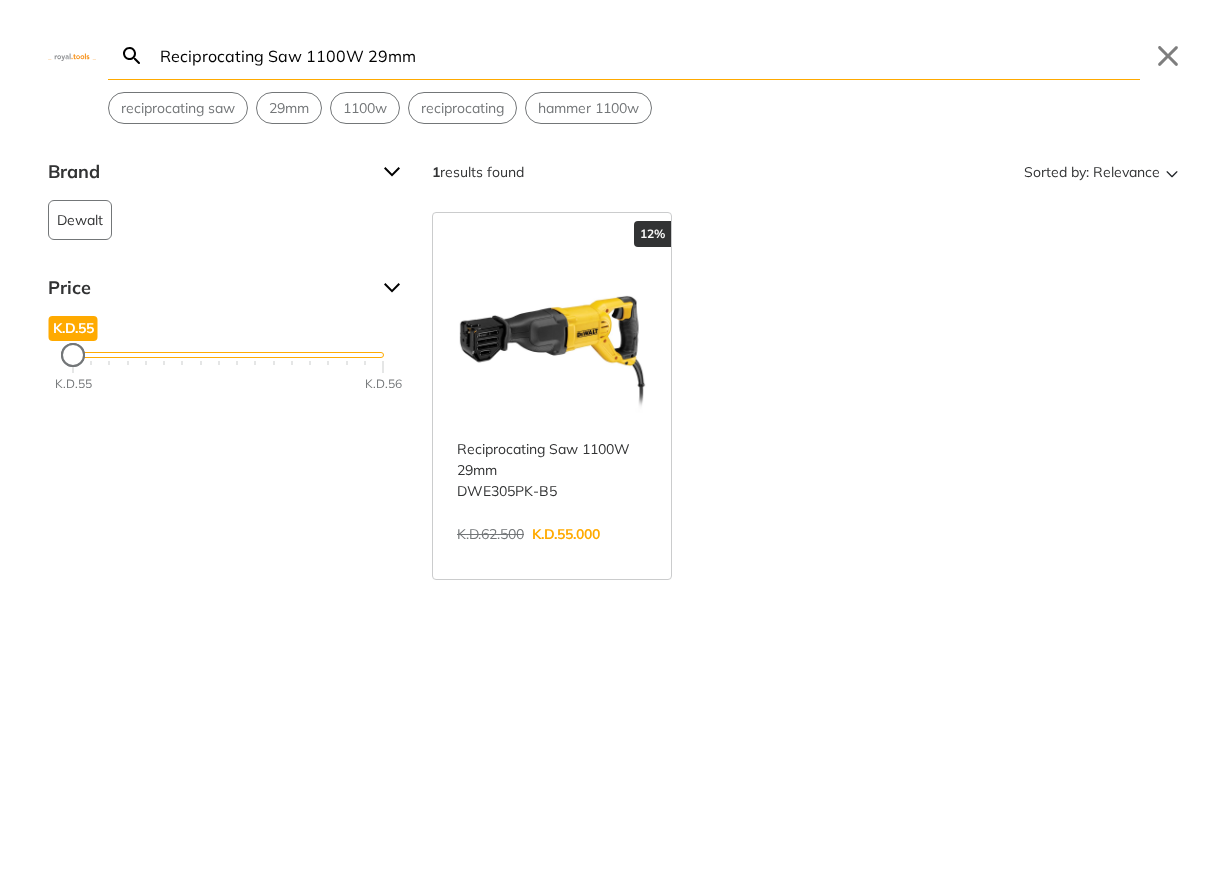 type on "Reciprocating Saw 1100W 29mm" 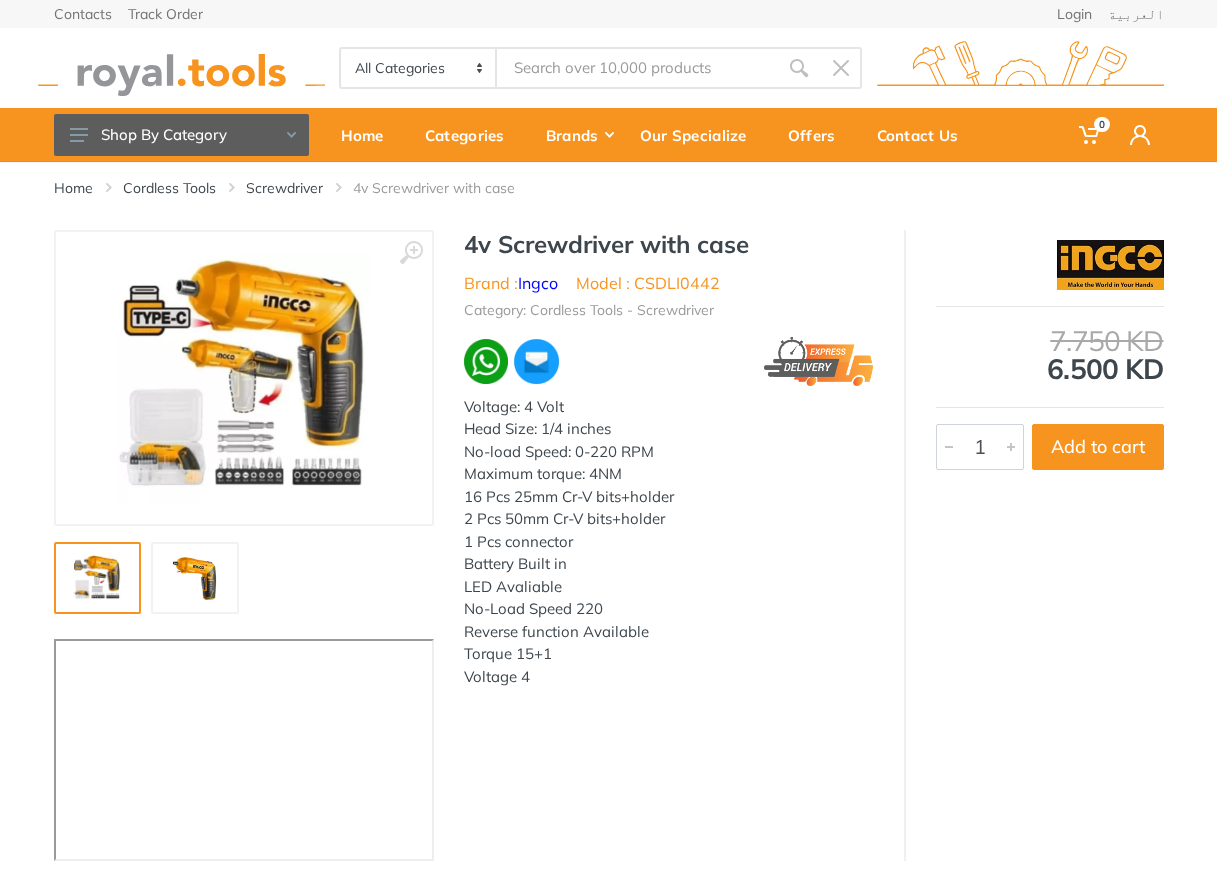 scroll, scrollTop: 0, scrollLeft: 0, axis: both 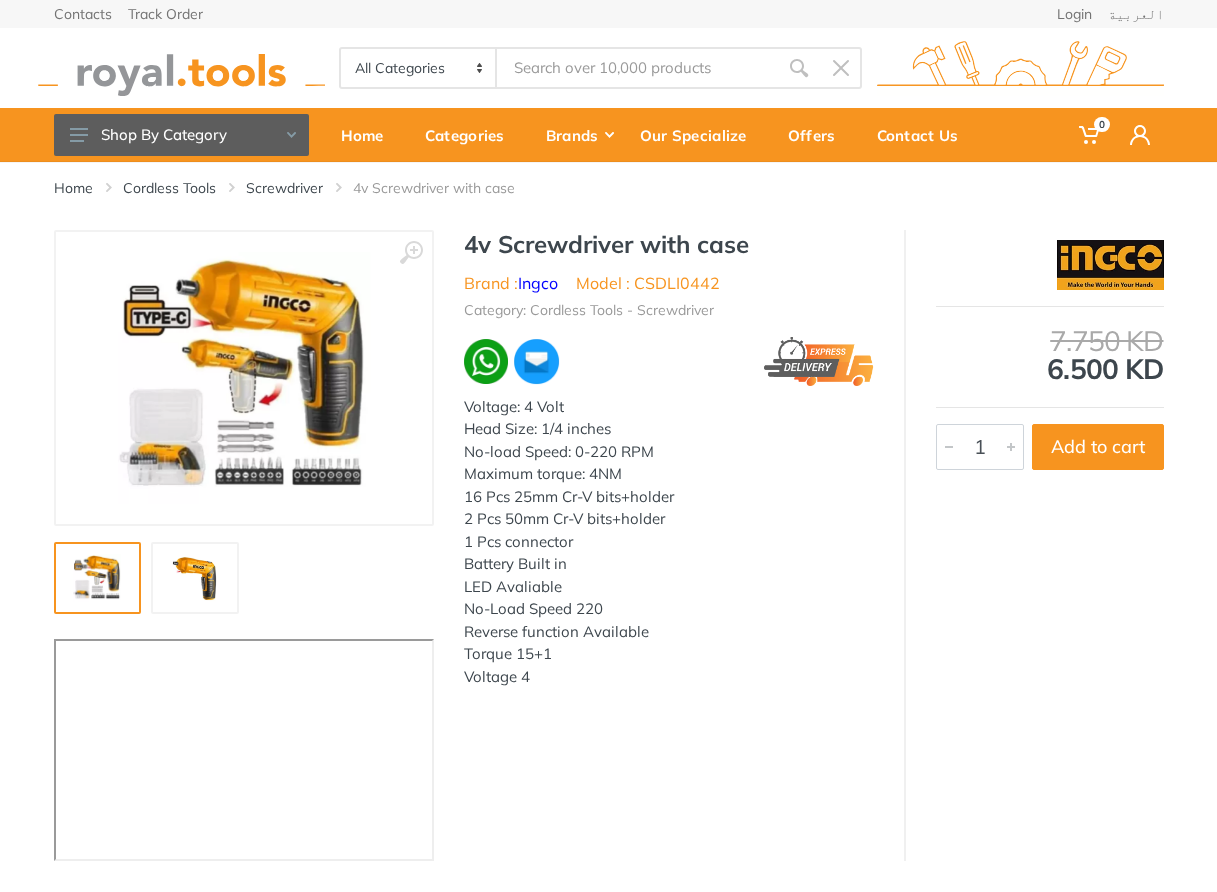 drag, startPoint x: 469, startPoint y: 251, endPoint x: 651, endPoint y: 261, distance: 182.27452 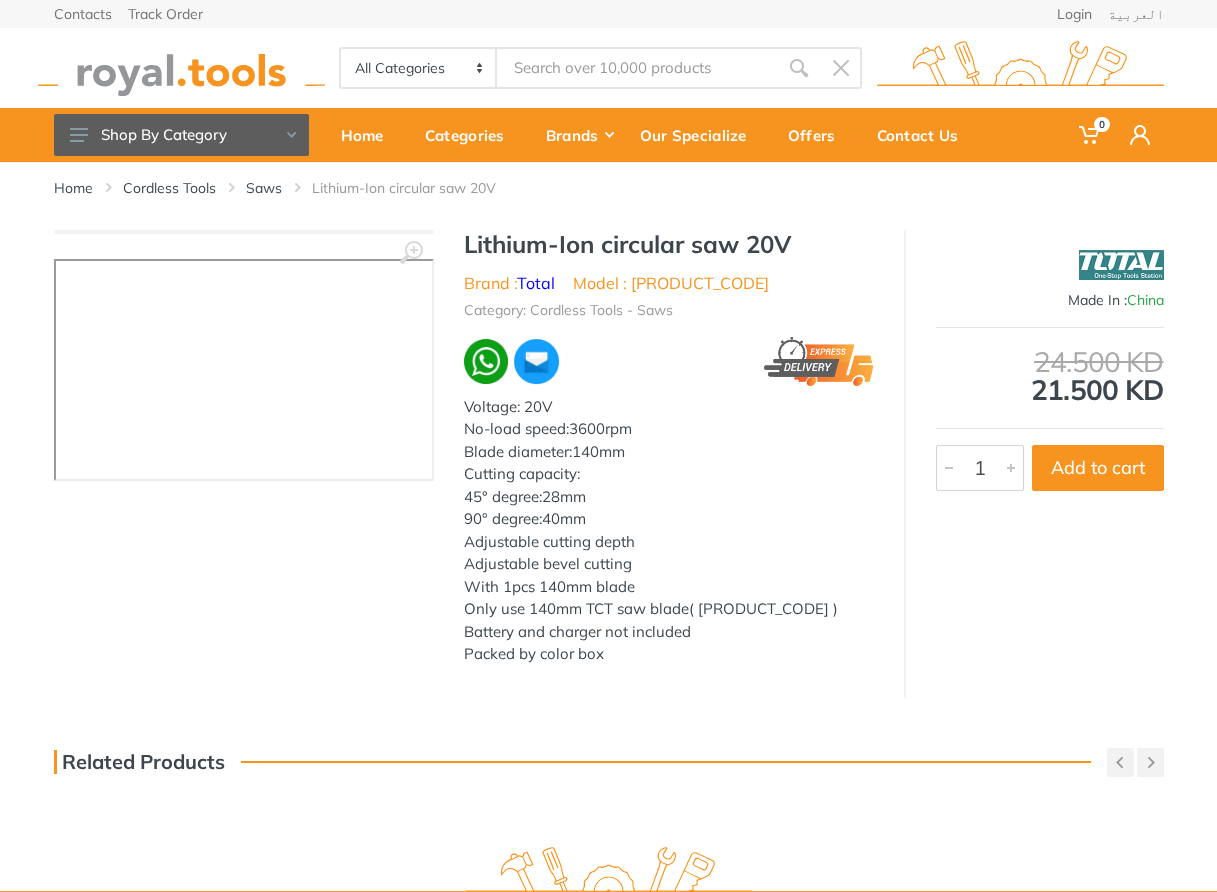 scroll, scrollTop: 0, scrollLeft: 0, axis: both 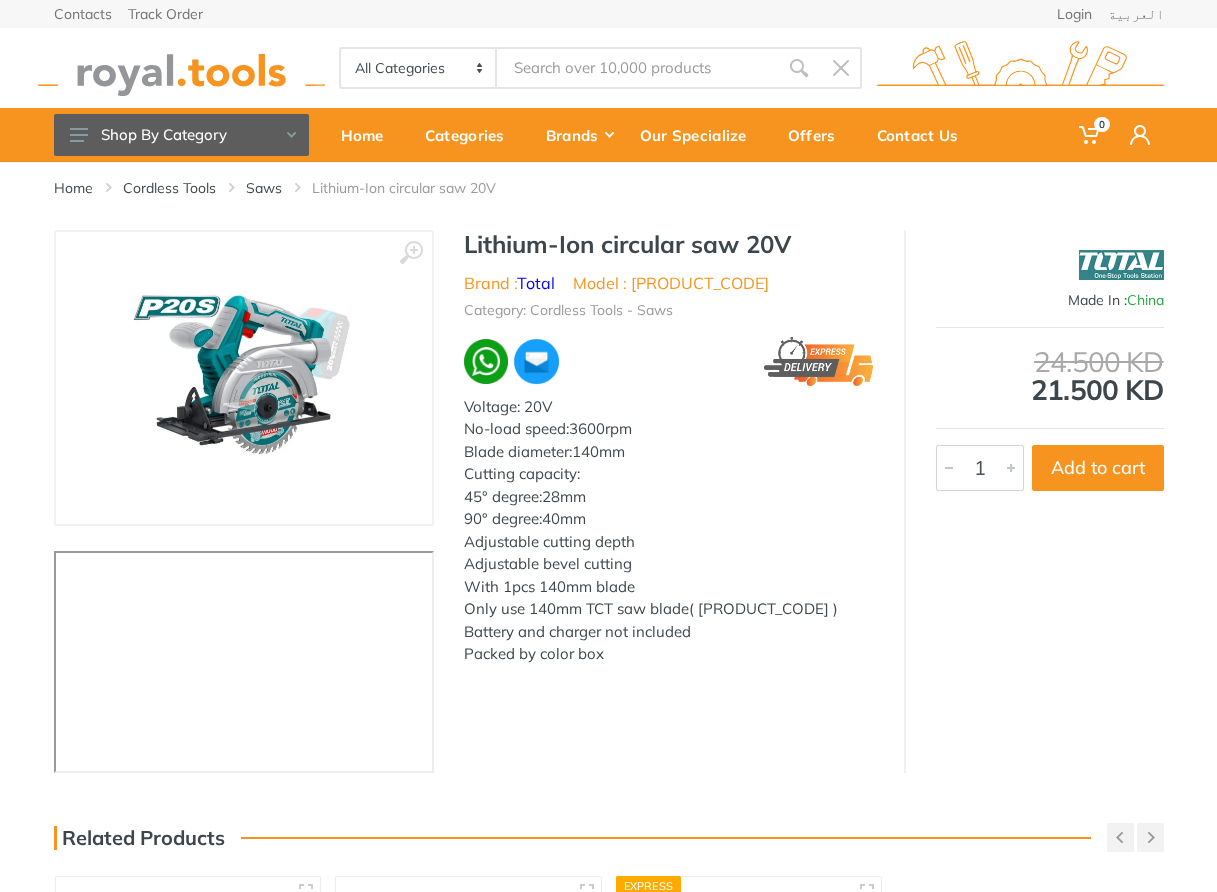 click on "Lithium-Ion circular saw 20V" at bounding box center [669, 244] 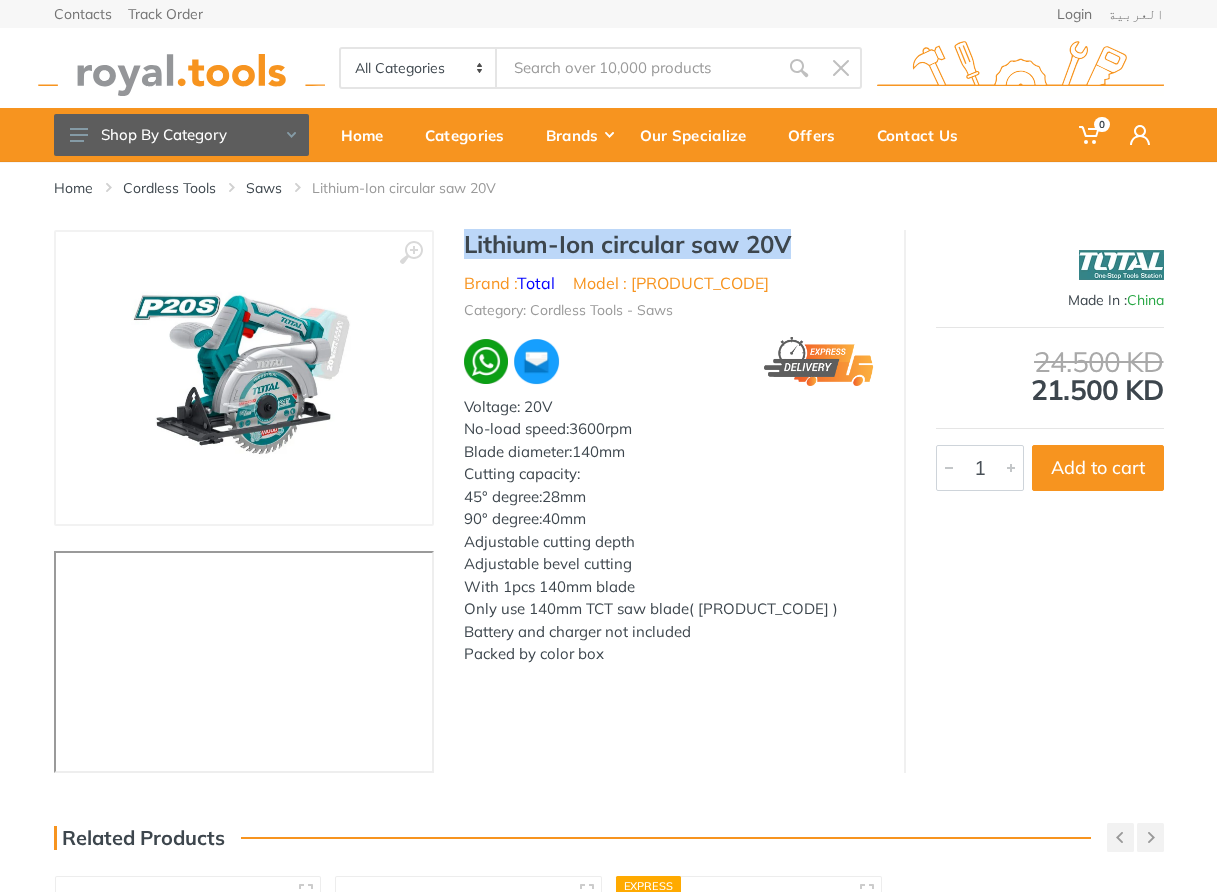 drag, startPoint x: 508, startPoint y: 245, endPoint x: 769, endPoint y: 242, distance: 261.01724 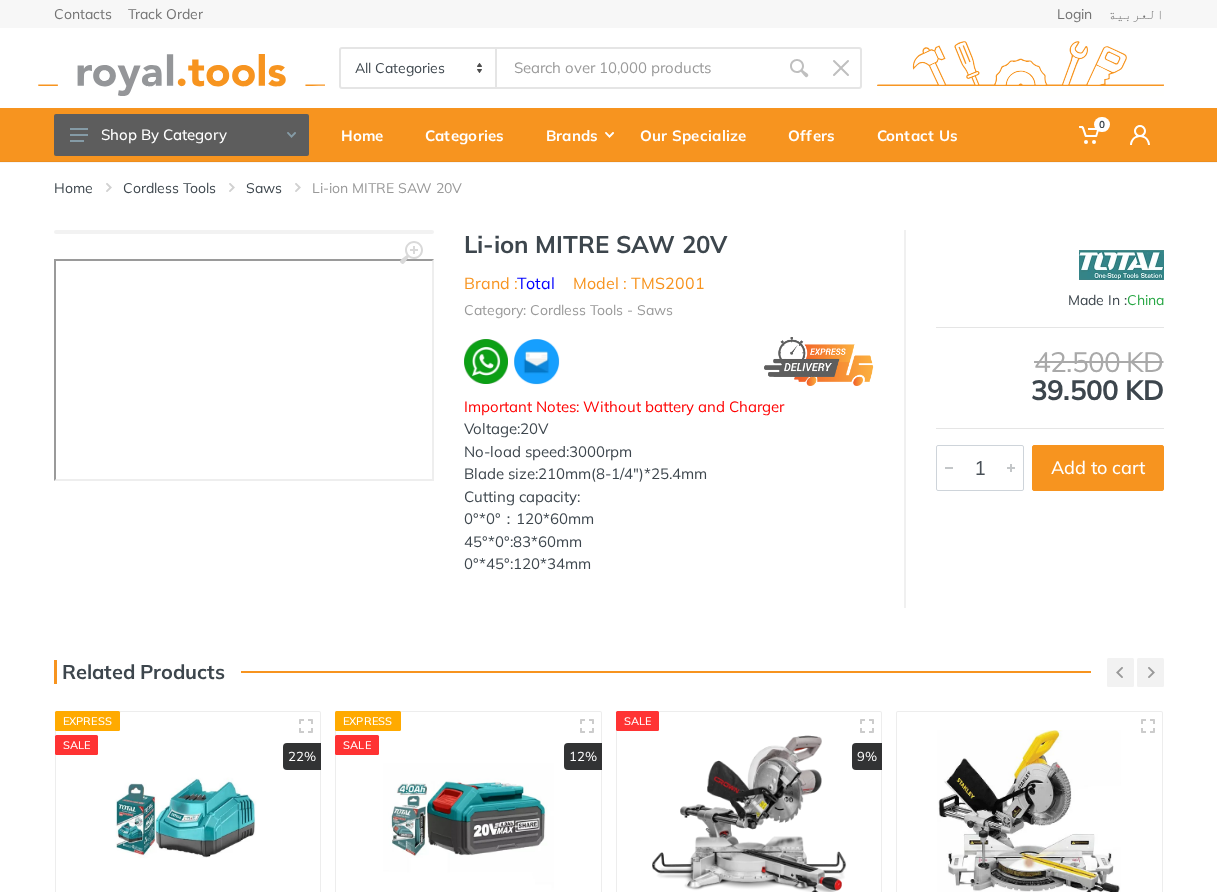 scroll, scrollTop: 0, scrollLeft: 0, axis: both 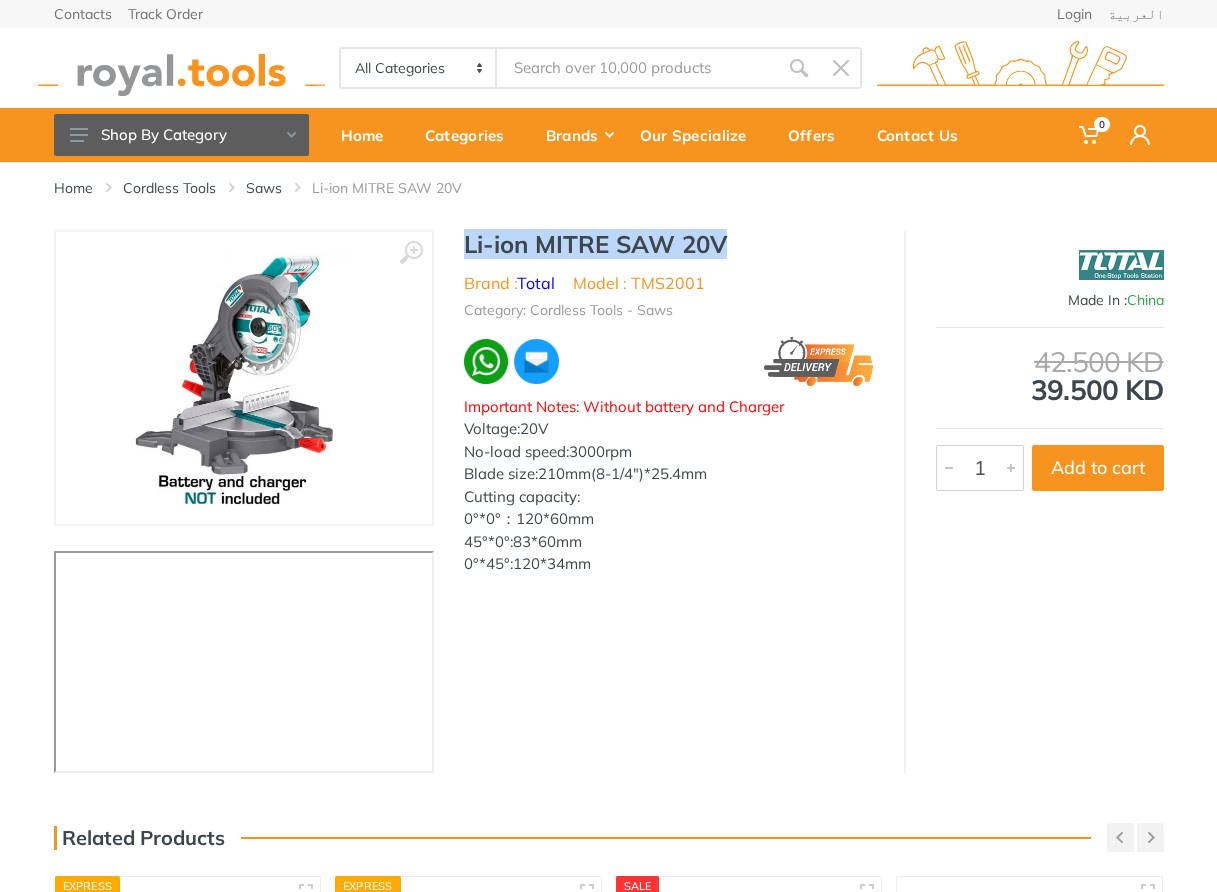 drag, startPoint x: 458, startPoint y: 240, endPoint x: 730, endPoint y: 251, distance: 272.22232 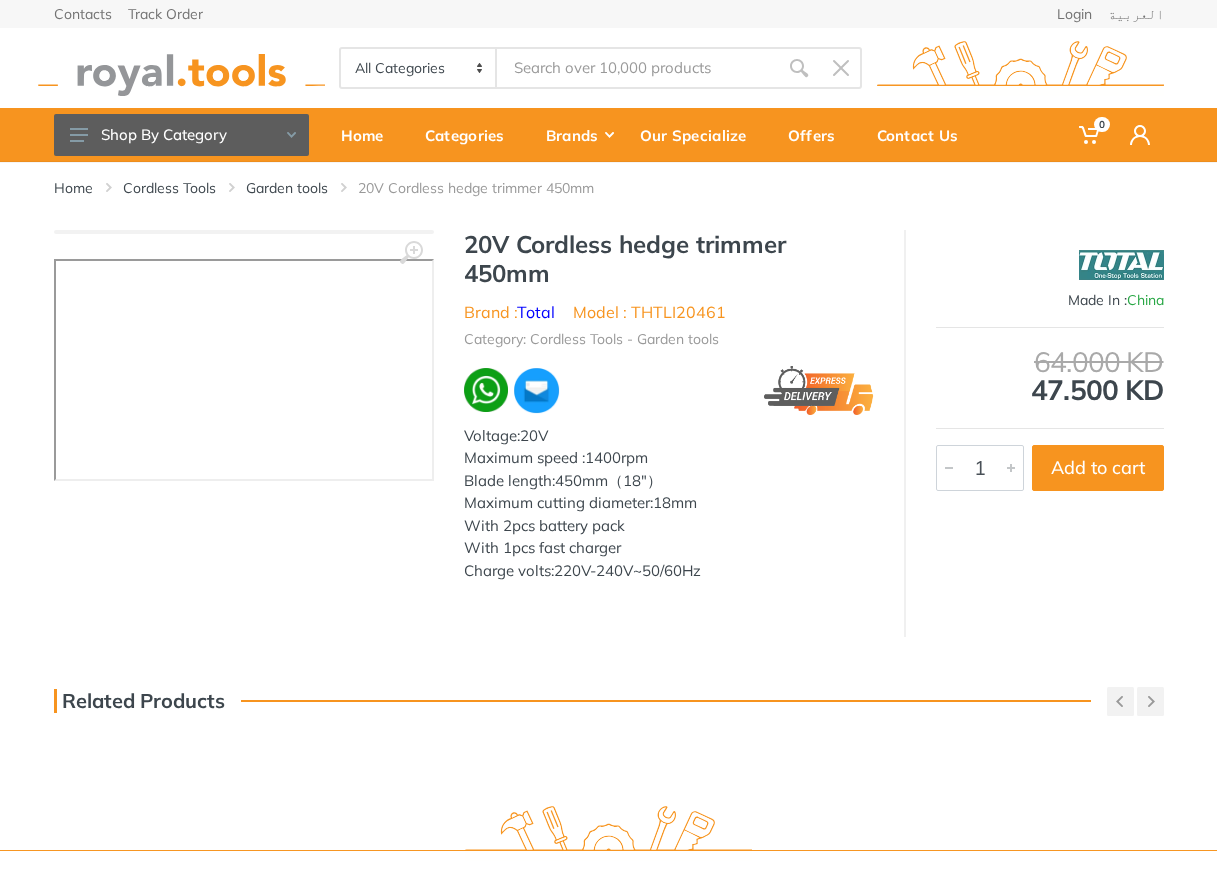 scroll, scrollTop: 0, scrollLeft: 0, axis: both 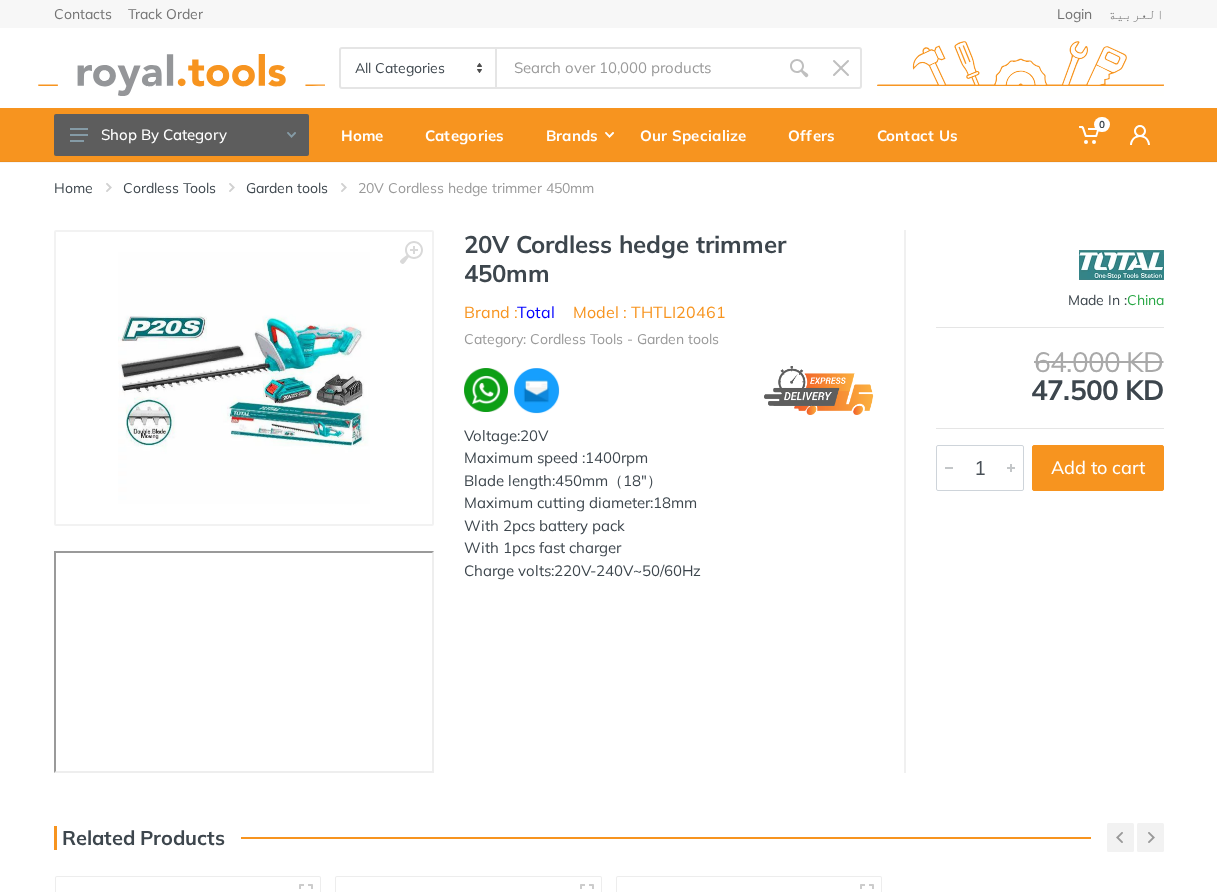 drag, startPoint x: 568, startPoint y: 280, endPoint x: 469, endPoint y: 251, distance: 103.16007 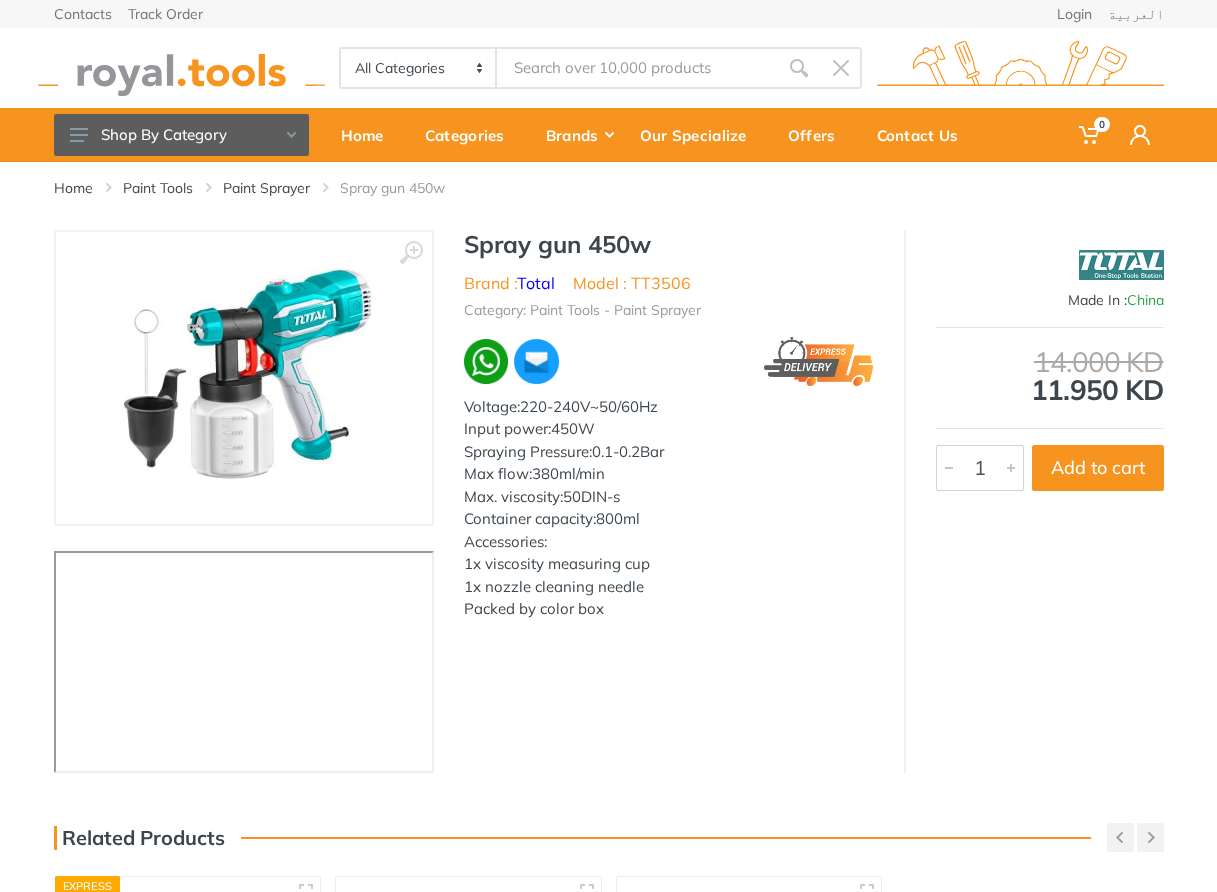 scroll, scrollTop: 0, scrollLeft: 0, axis: both 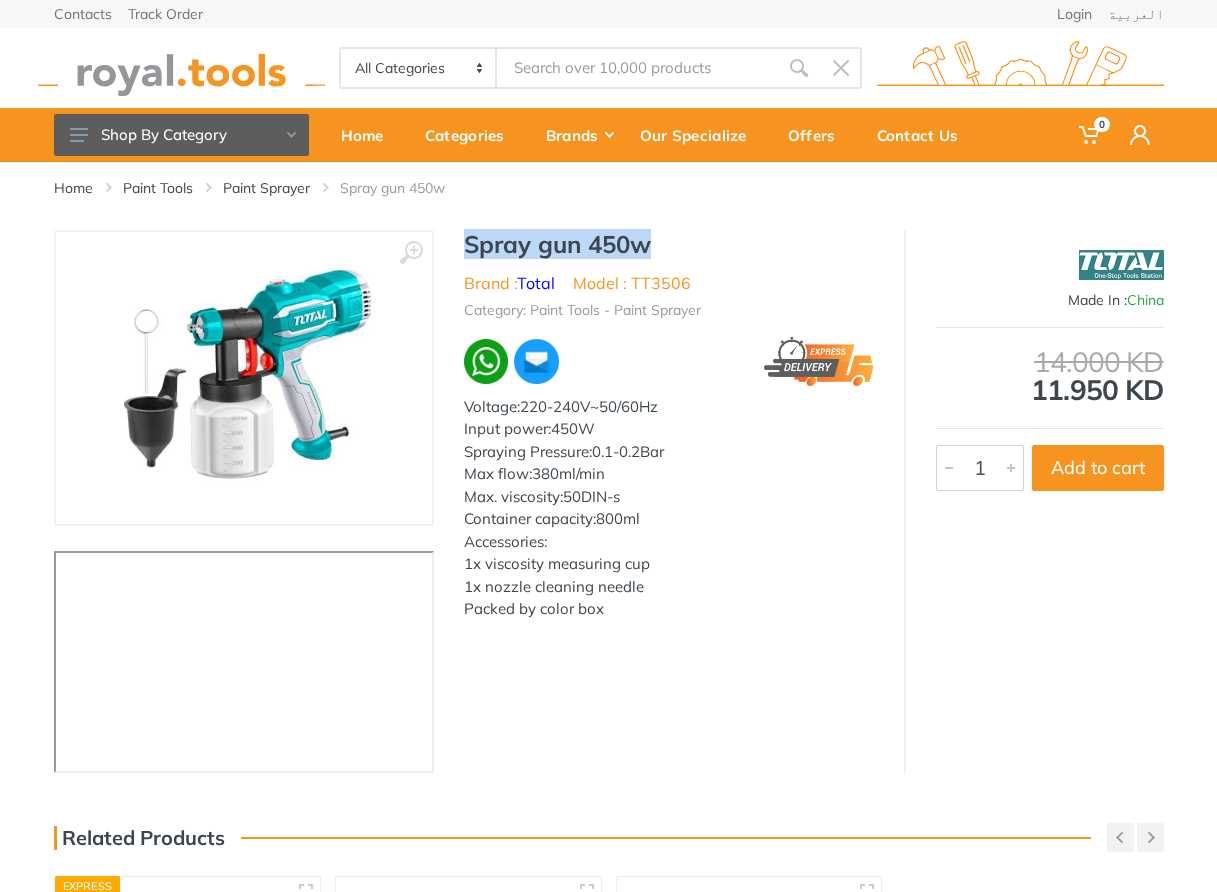 drag, startPoint x: 655, startPoint y: 231, endPoint x: 461, endPoint y: 241, distance: 194.25757 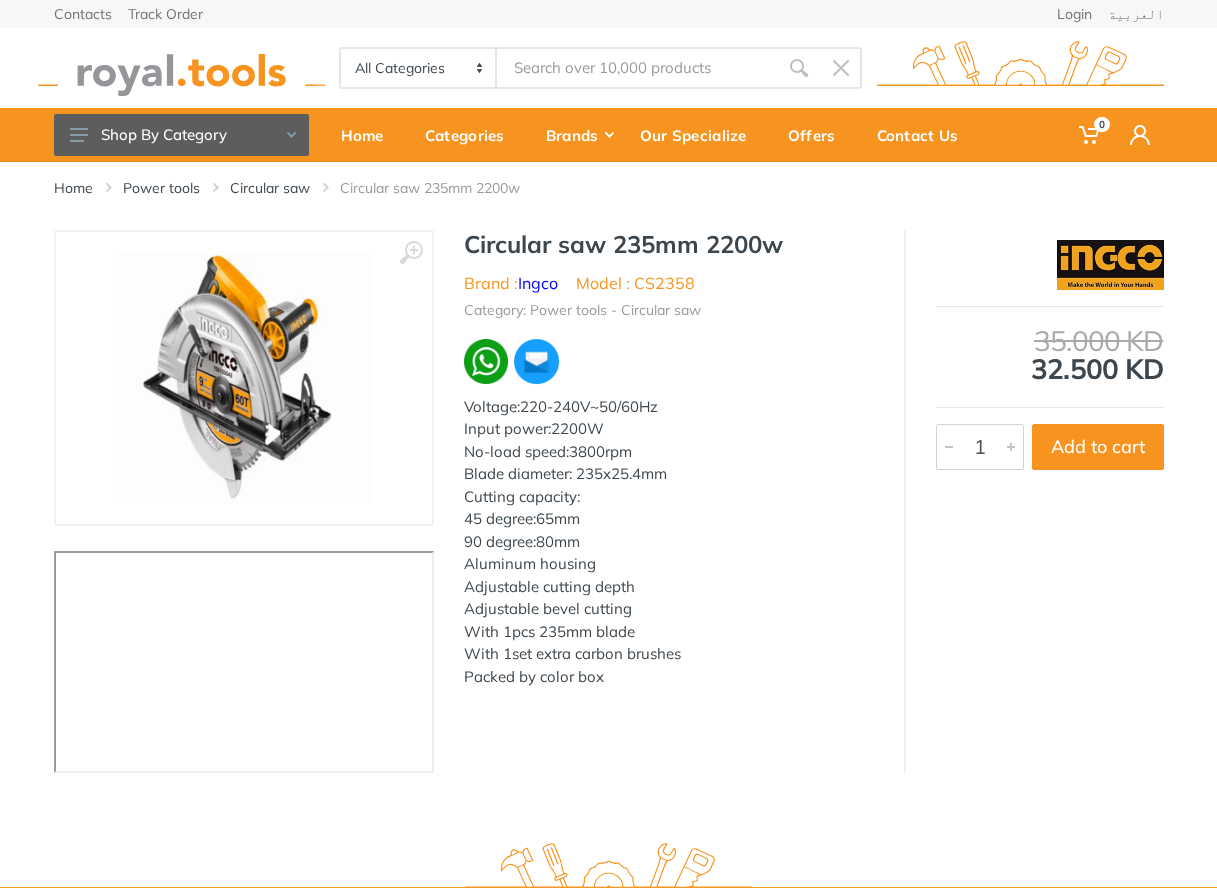 scroll, scrollTop: 0, scrollLeft: 0, axis: both 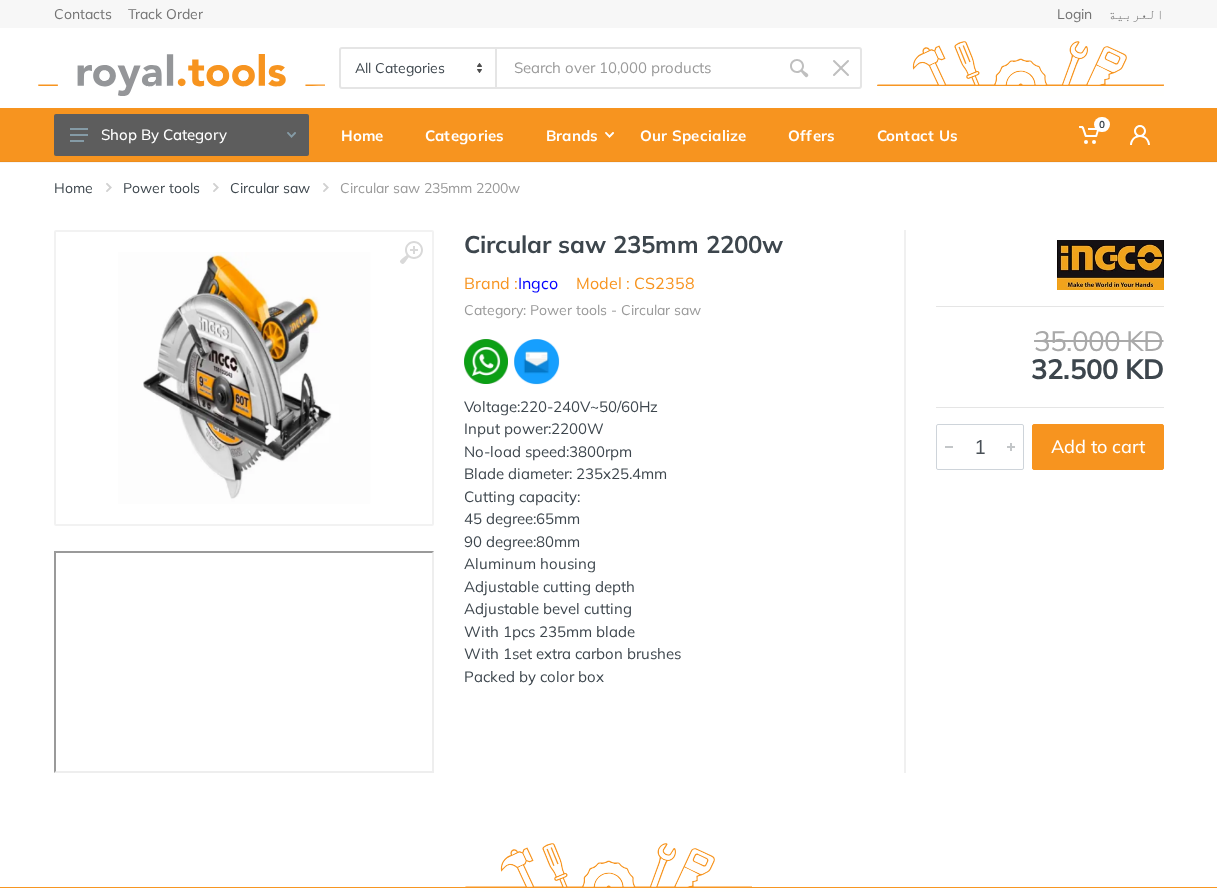 drag, startPoint x: 810, startPoint y: 252, endPoint x: 471, endPoint y: 243, distance: 339.11945 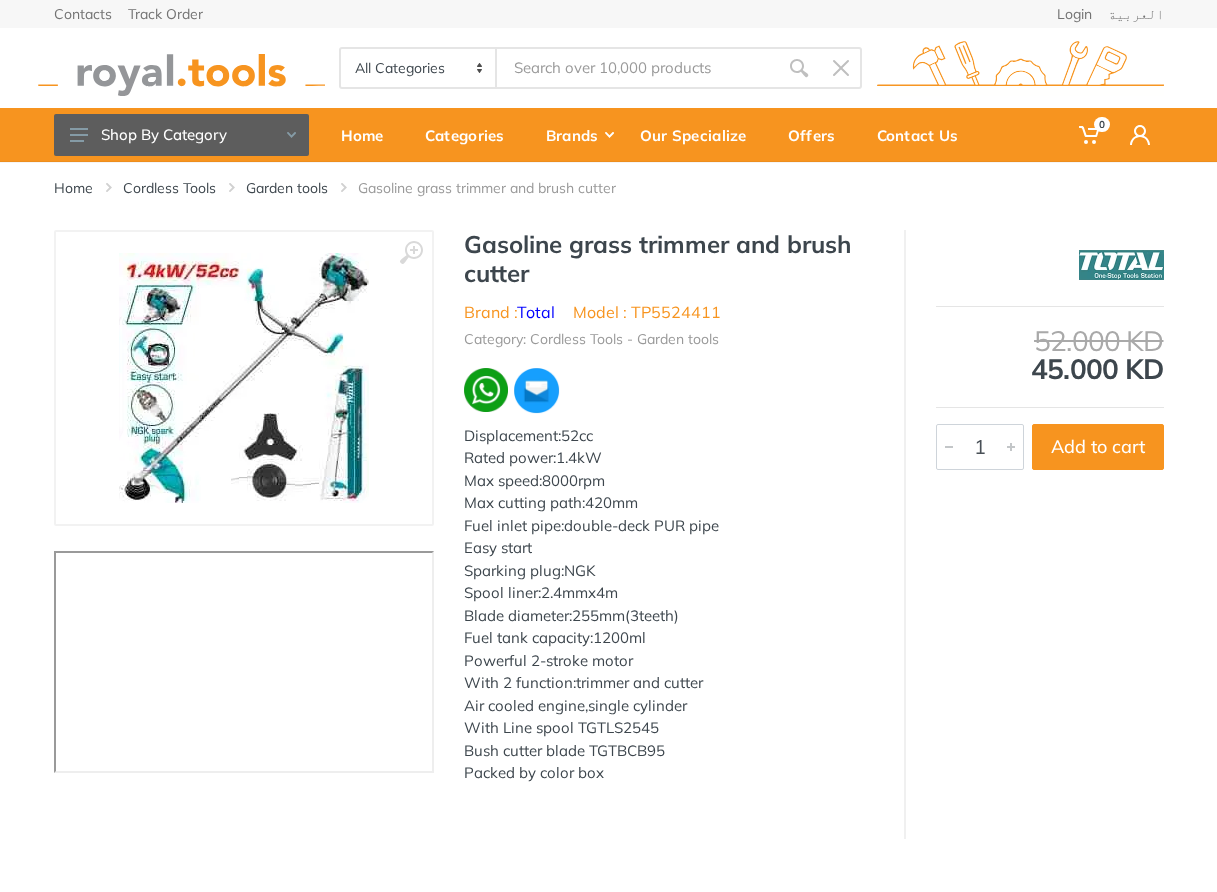 scroll, scrollTop: 0, scrollLeft: 0, axis: both 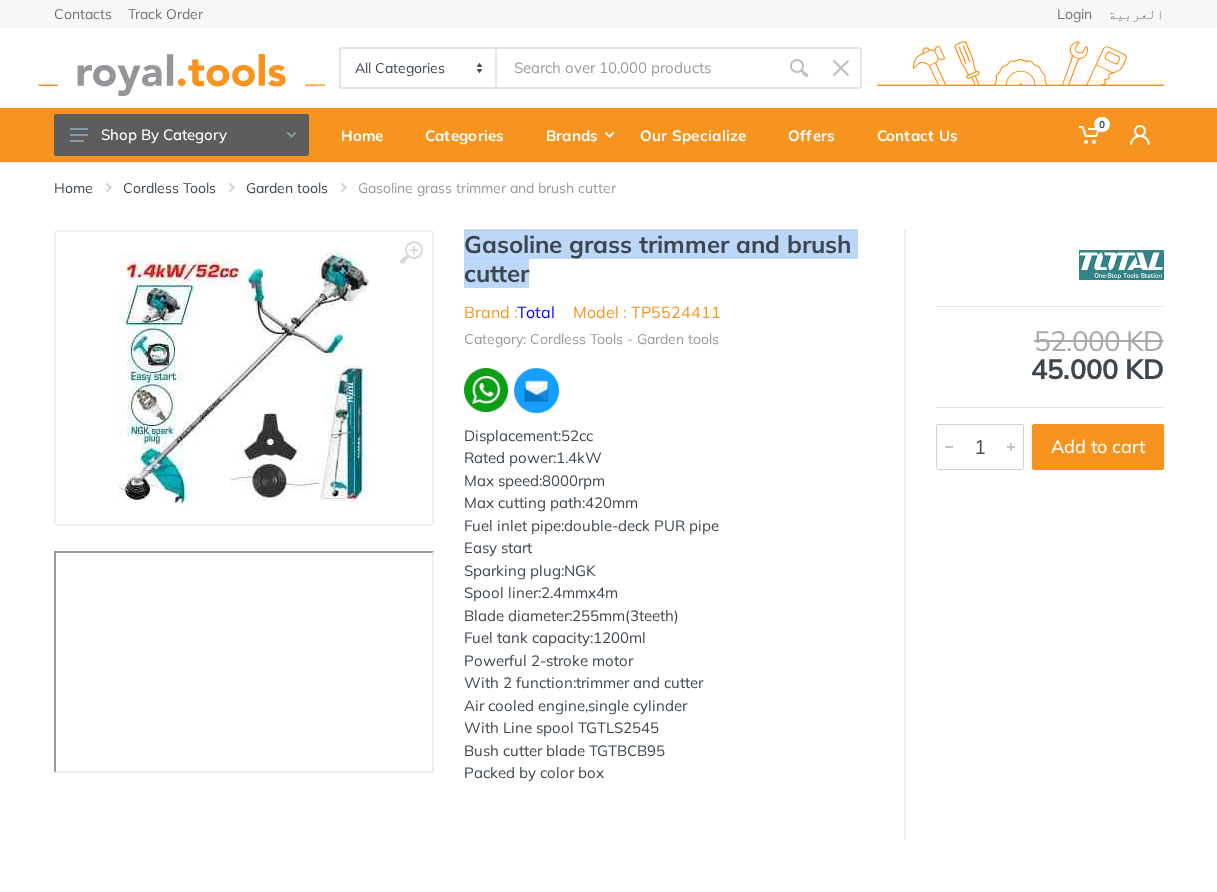 drag, startPoint x: 539, startPoint y: 279, endPoint x: 459, endPoint y: 244, distance: 87.32124 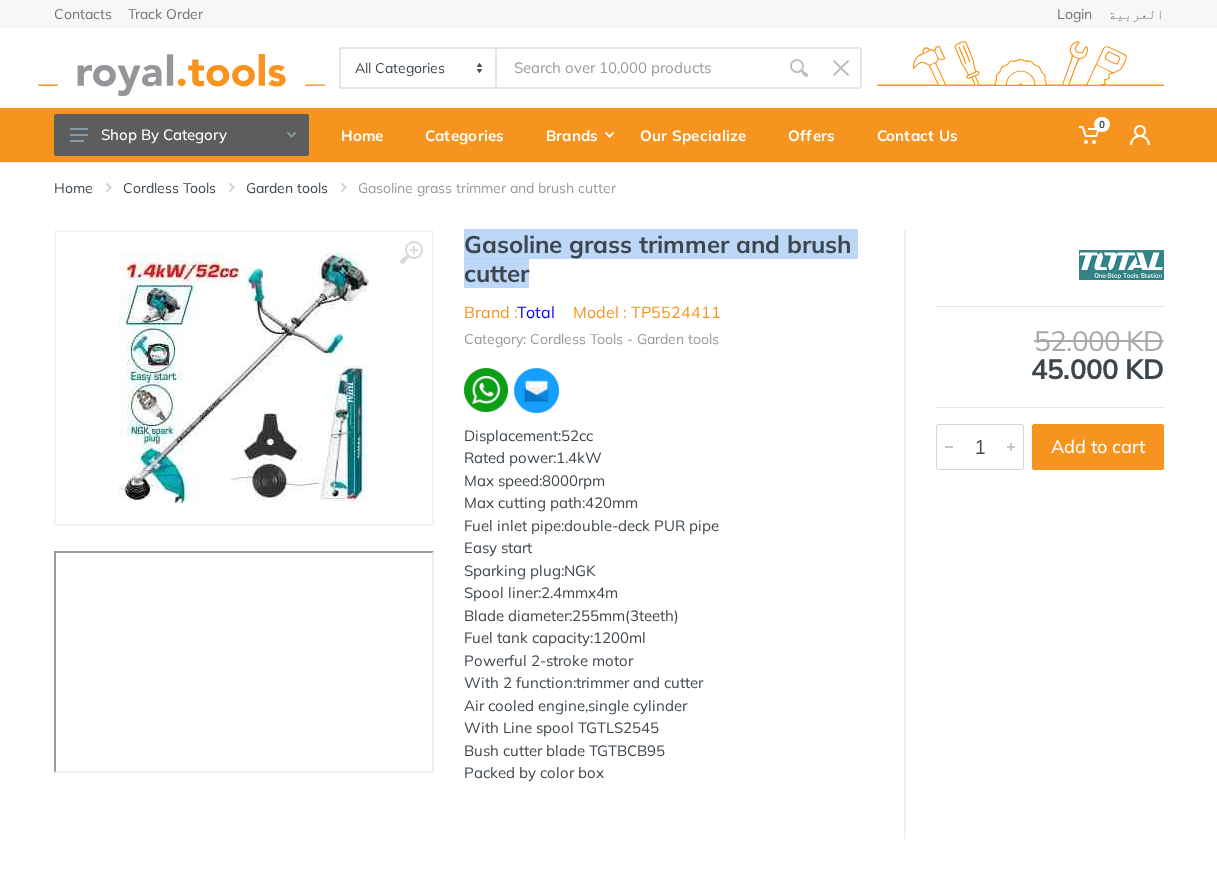 copy on "Gasoline grass trimmer and brush cutter" 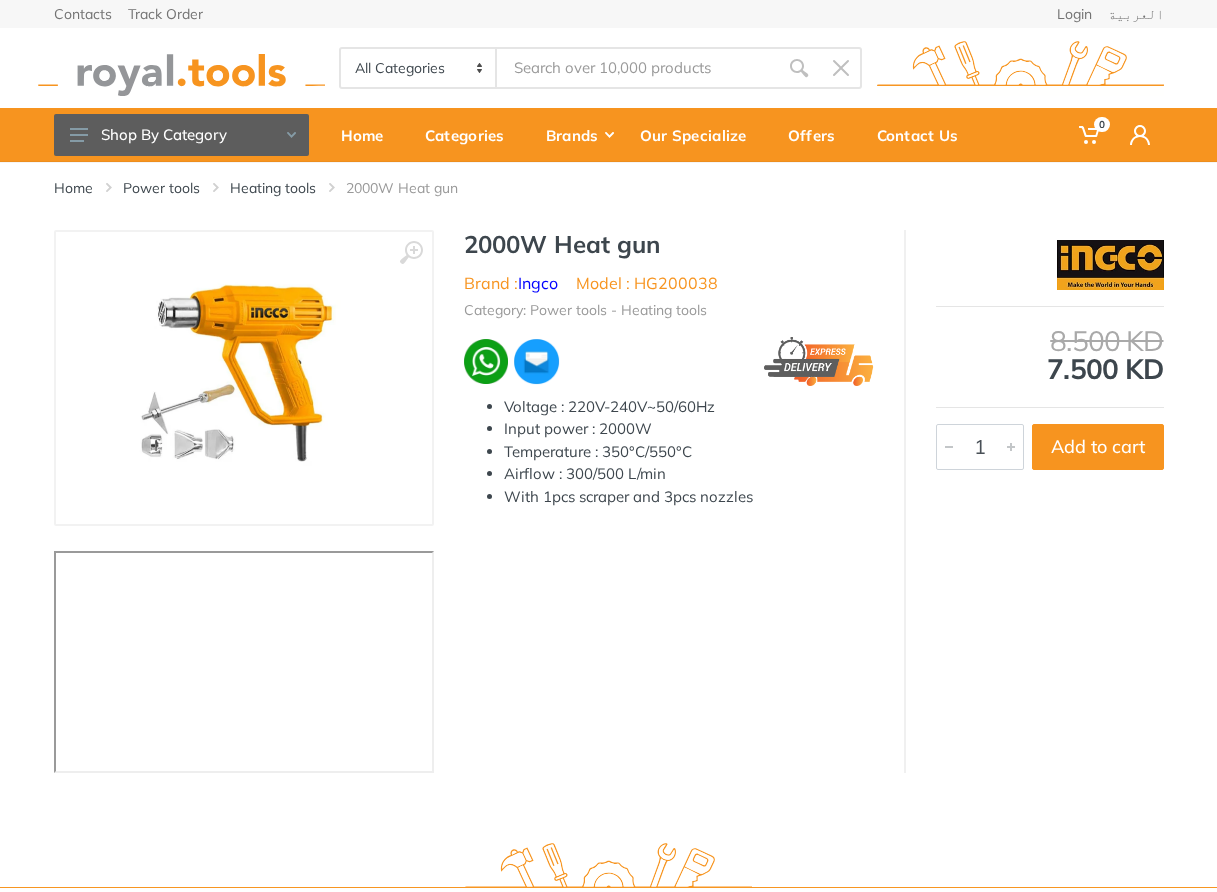 scroll, scrollTop: 0, scrollLeft: 0, axis: both 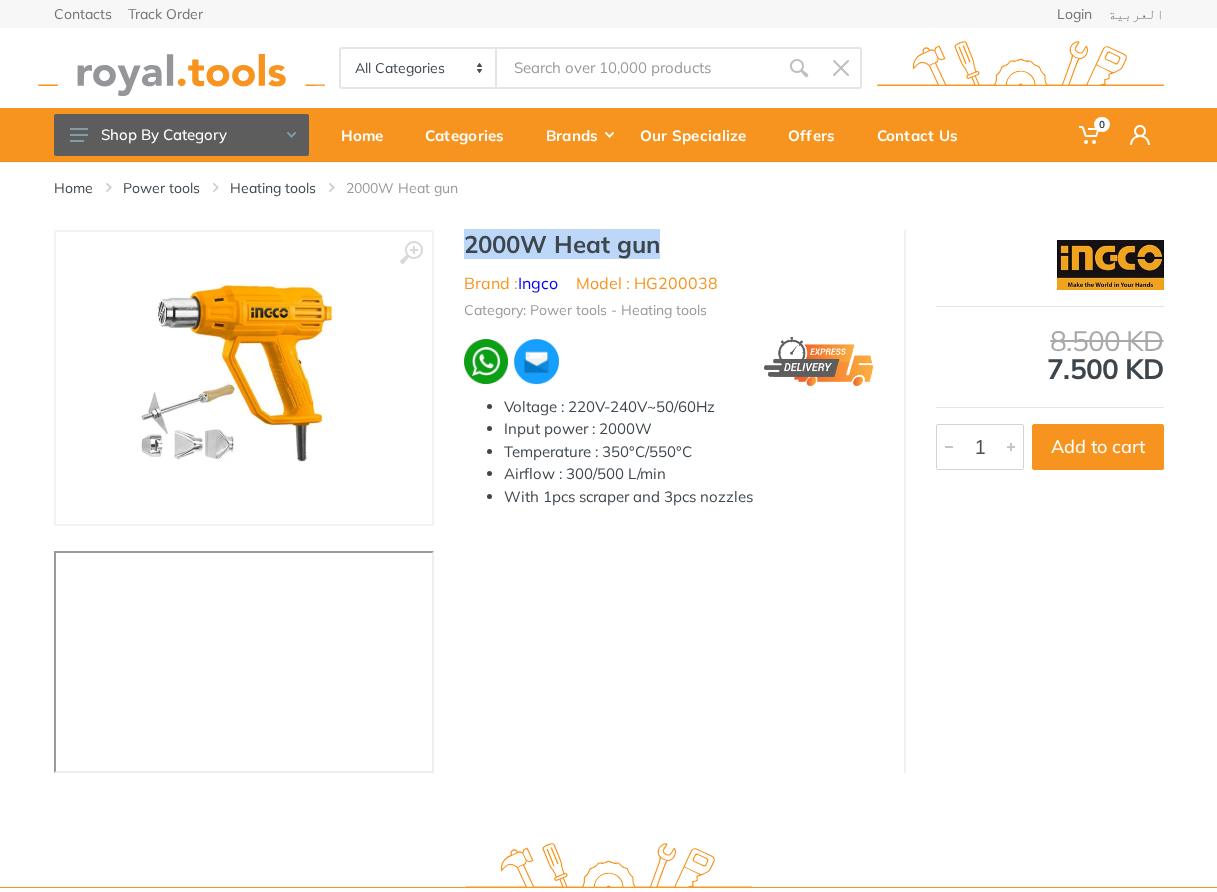 drag, startPoint x: 499, startPoint y: 241, endPoint x: 632, endPoint y: 241, distance: 133 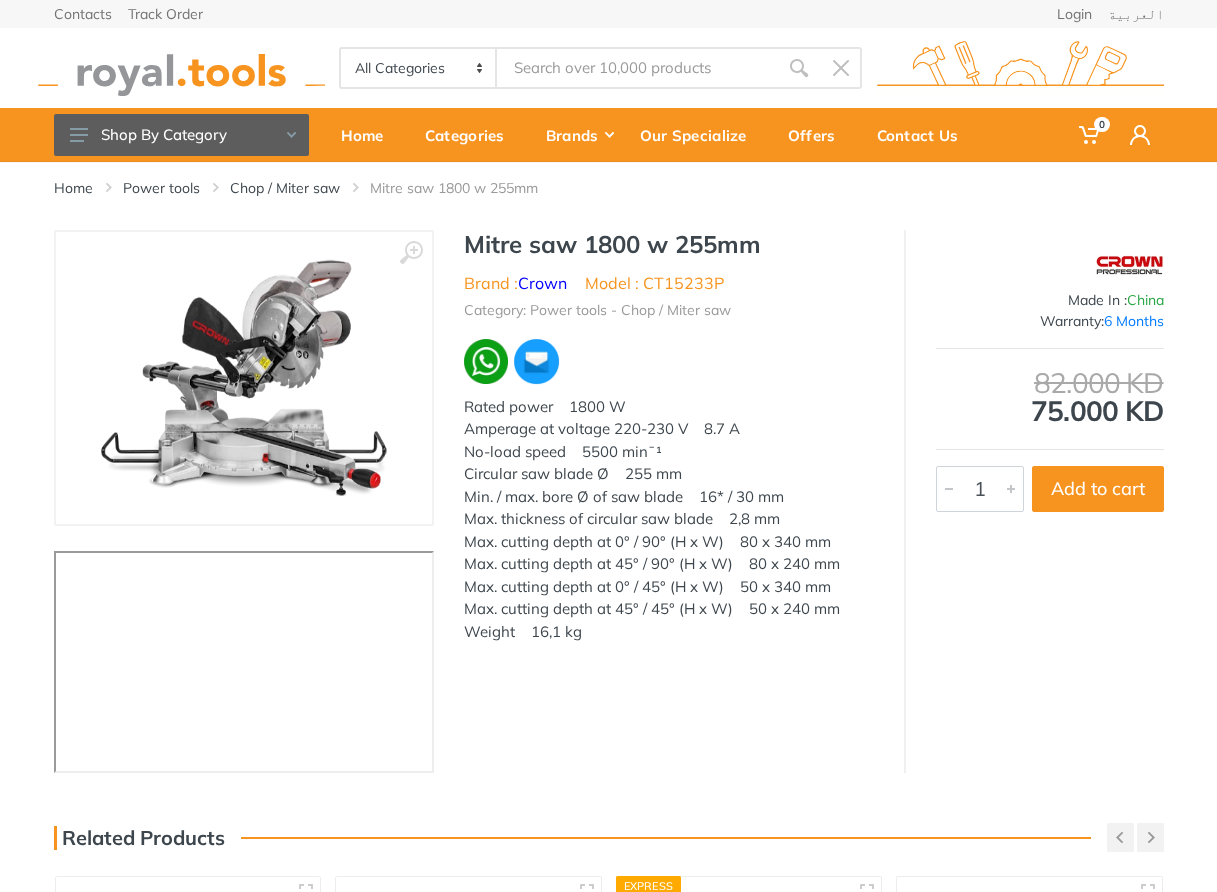 scroll, scrollTop: 0, scrollLeft: 0, axis: both 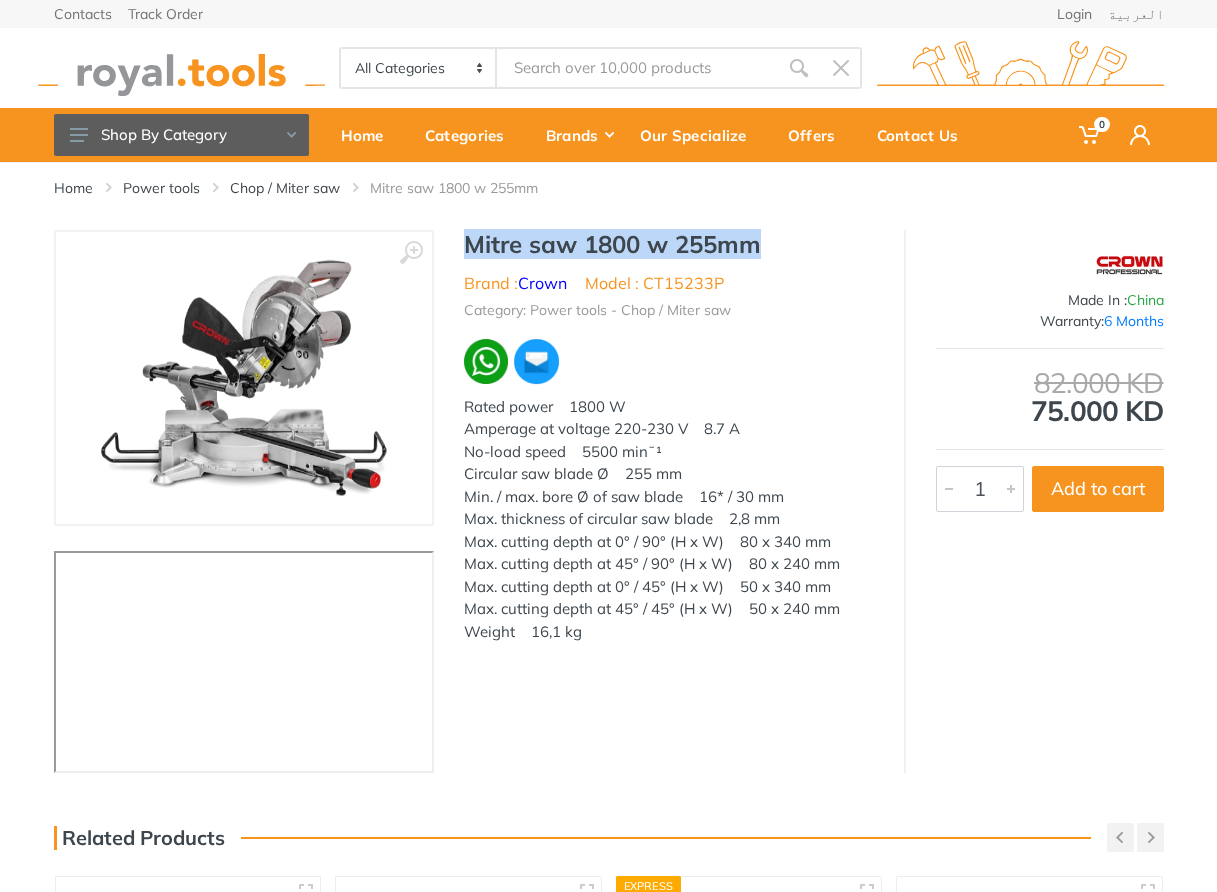 drag, startPoint x: 765, startPoint y: 258, endPoint x: 469, endPoint y: 257, distance: 296.00168 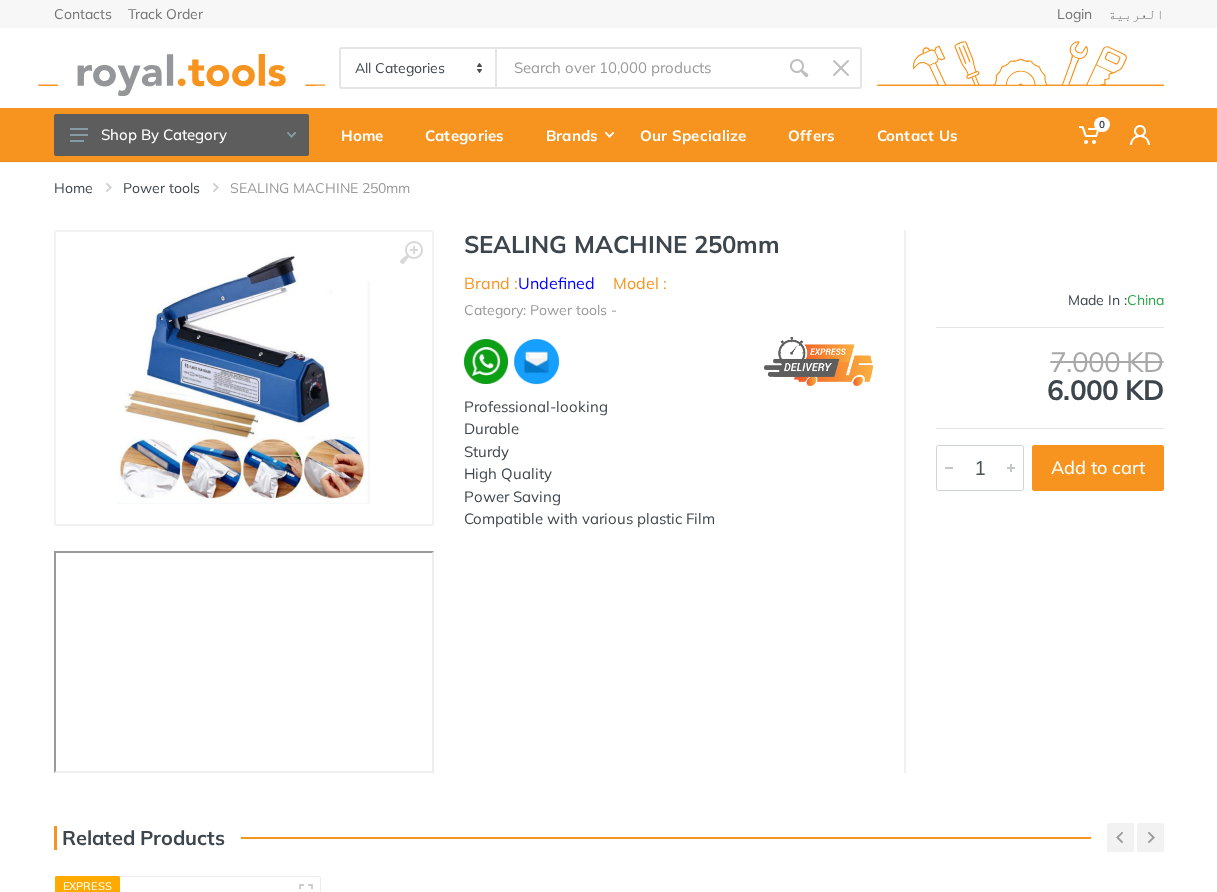 scroll, scrollTop: 0, scrollLeft: 0, axis: both 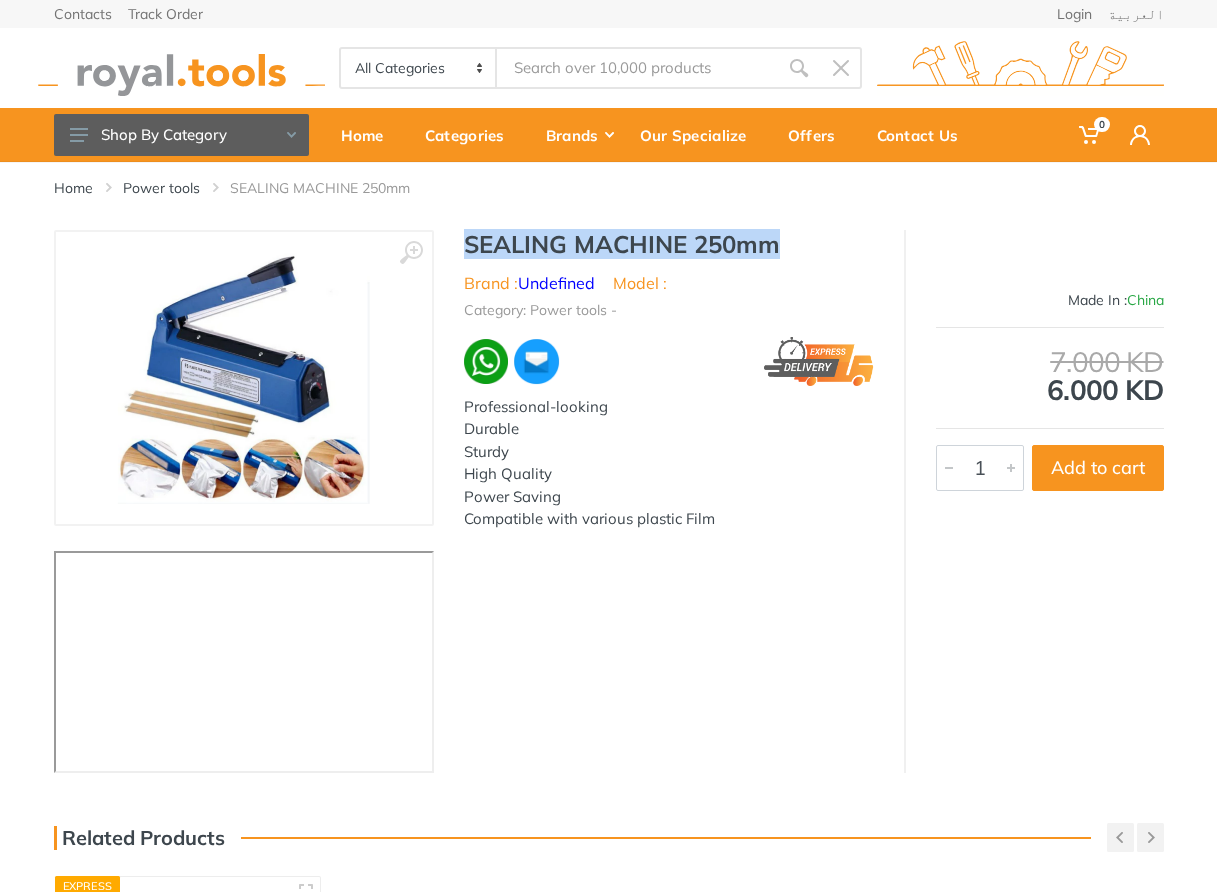 drag, startPoint x: 766, startPoint y: 238, endPoint x: 490, endPoint y: 249, distance: 276.21912 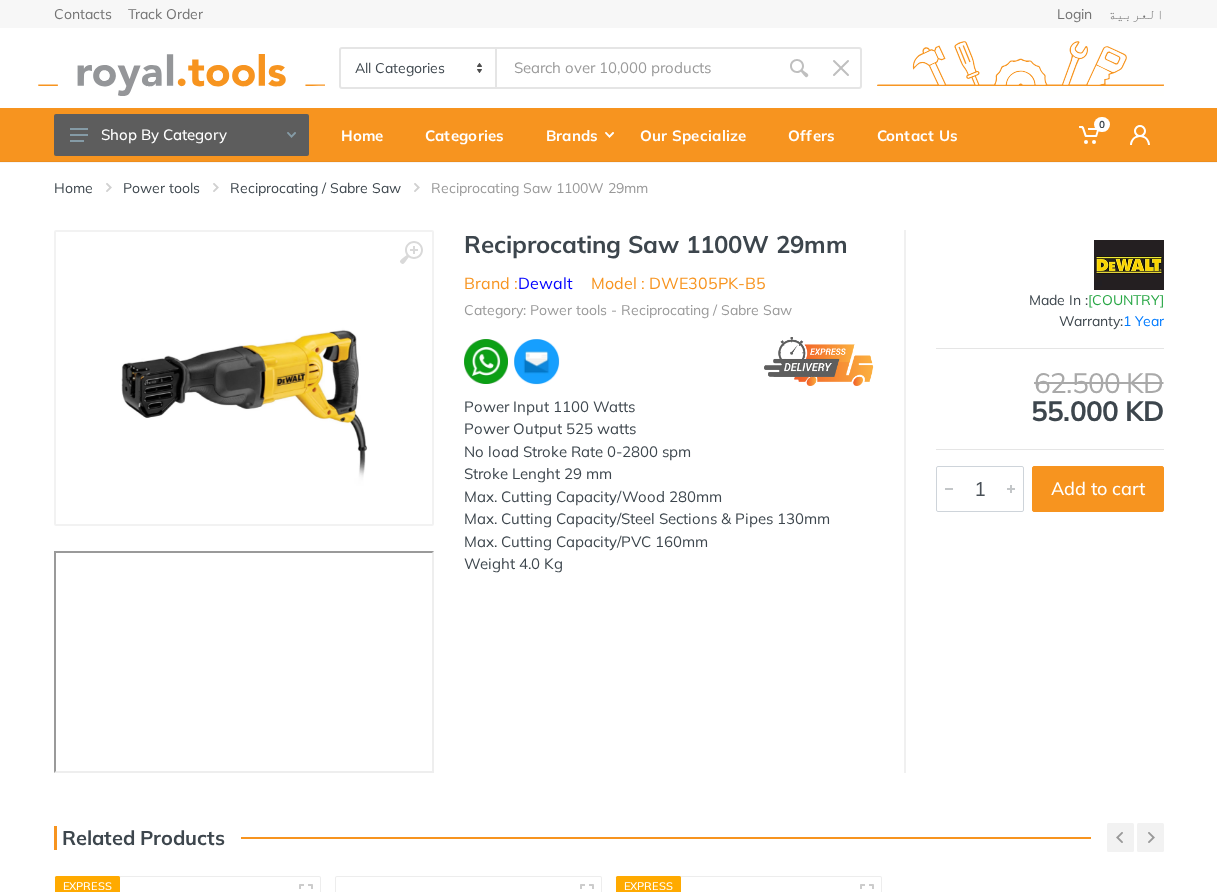 scroll, scrollTop: 0, scrollLeft: 0, axis: both 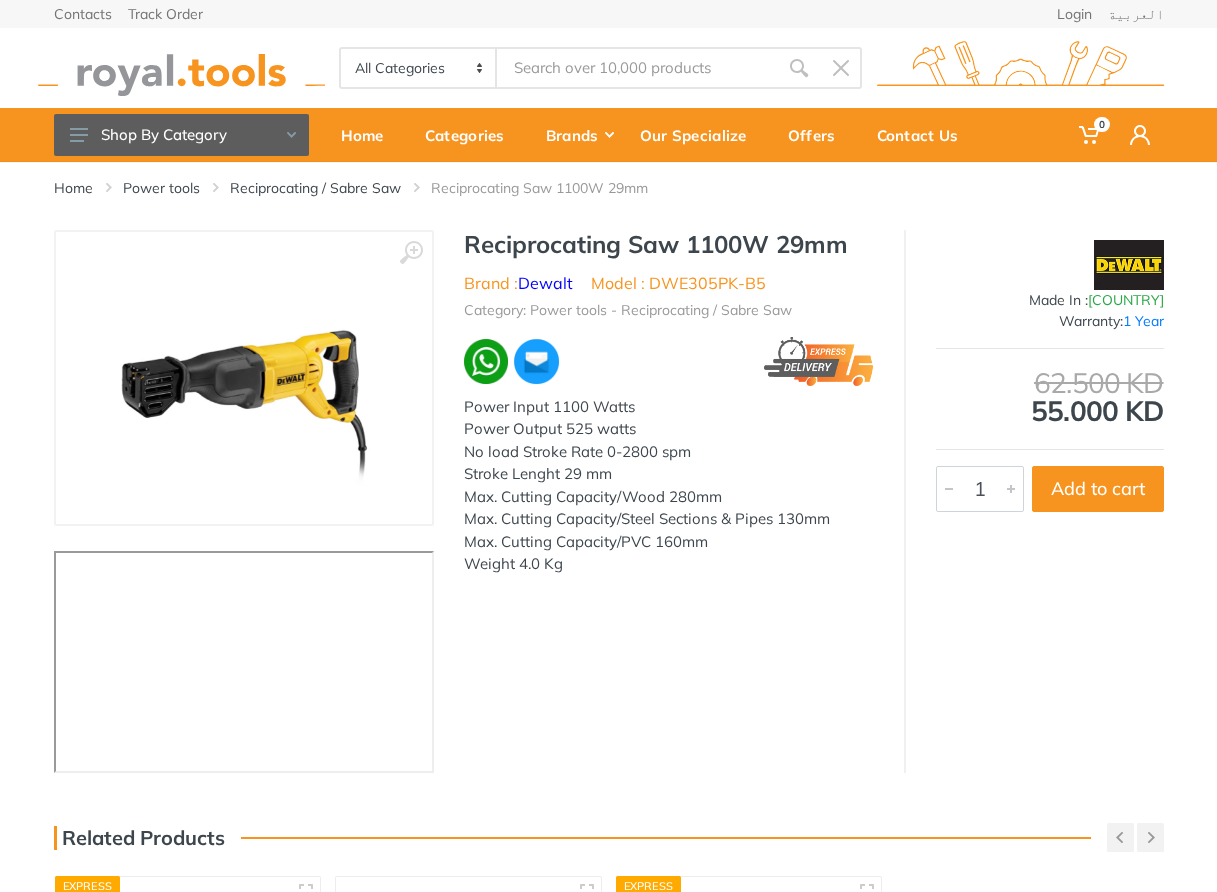 drag, startPoint x: 566, startPoint y: 244, endPoint x: 798, endPoint y: 233, distance: 232.26064 